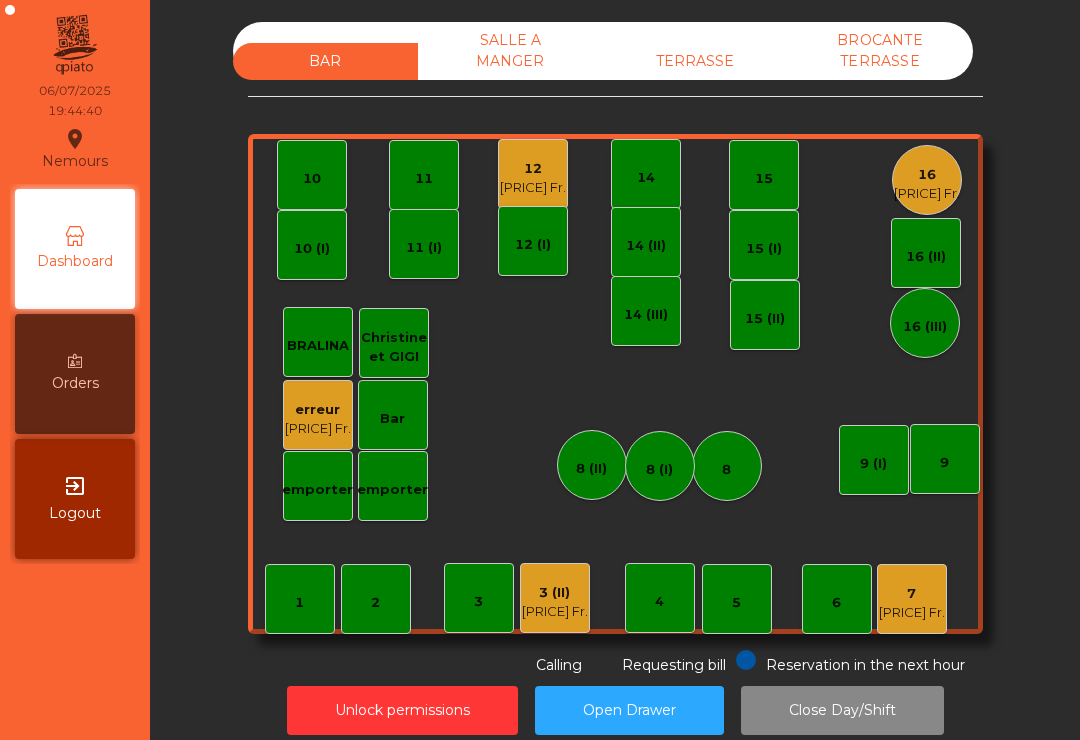 scroll, scrollTop: 0, scrollLeft: 0, axis: both 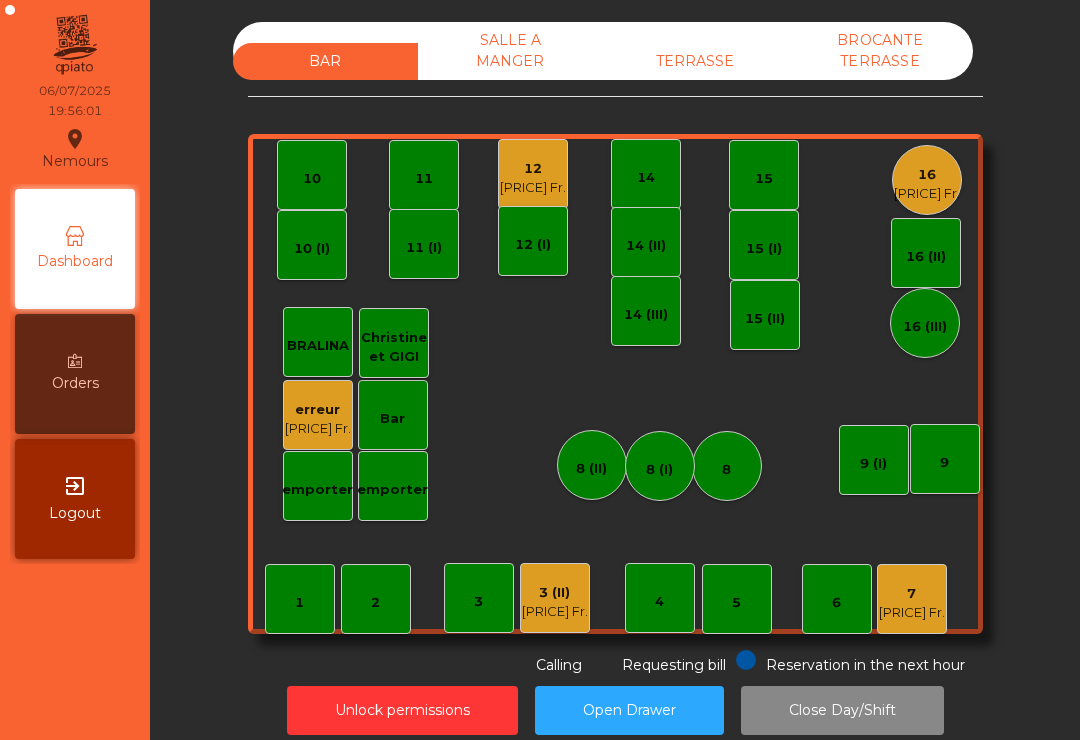 click on "[NUMBER]  [PRICE] Fr." at bounding box center [533, 174] 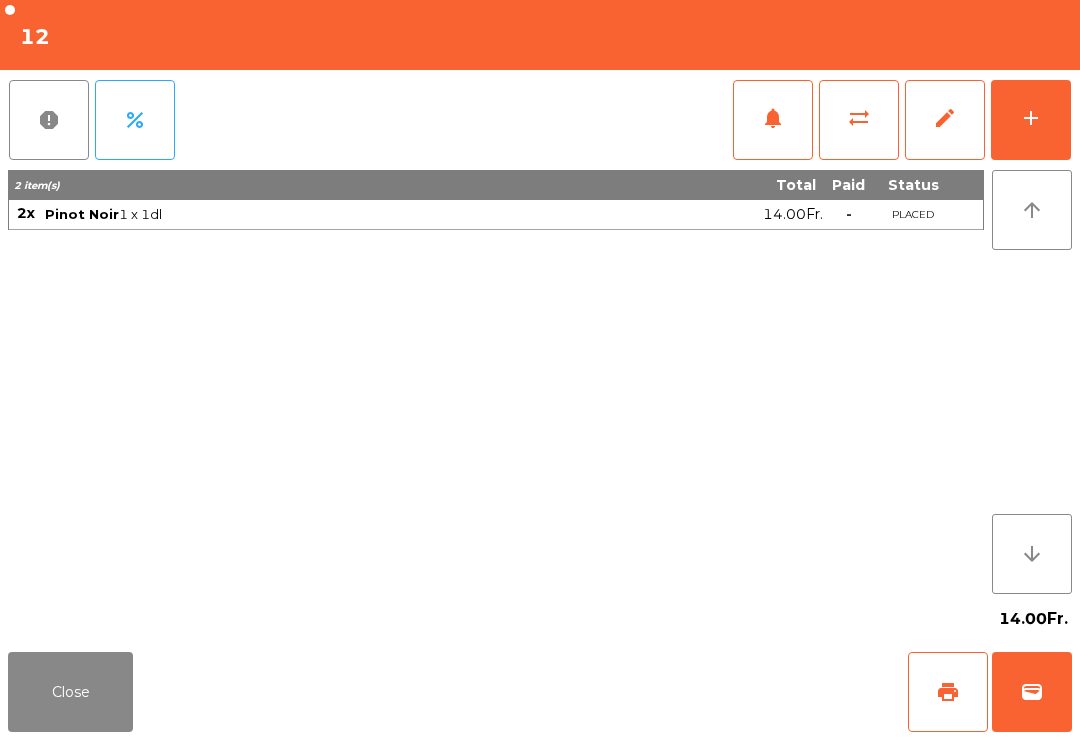 click on "print" at bounding box center (948, 692) 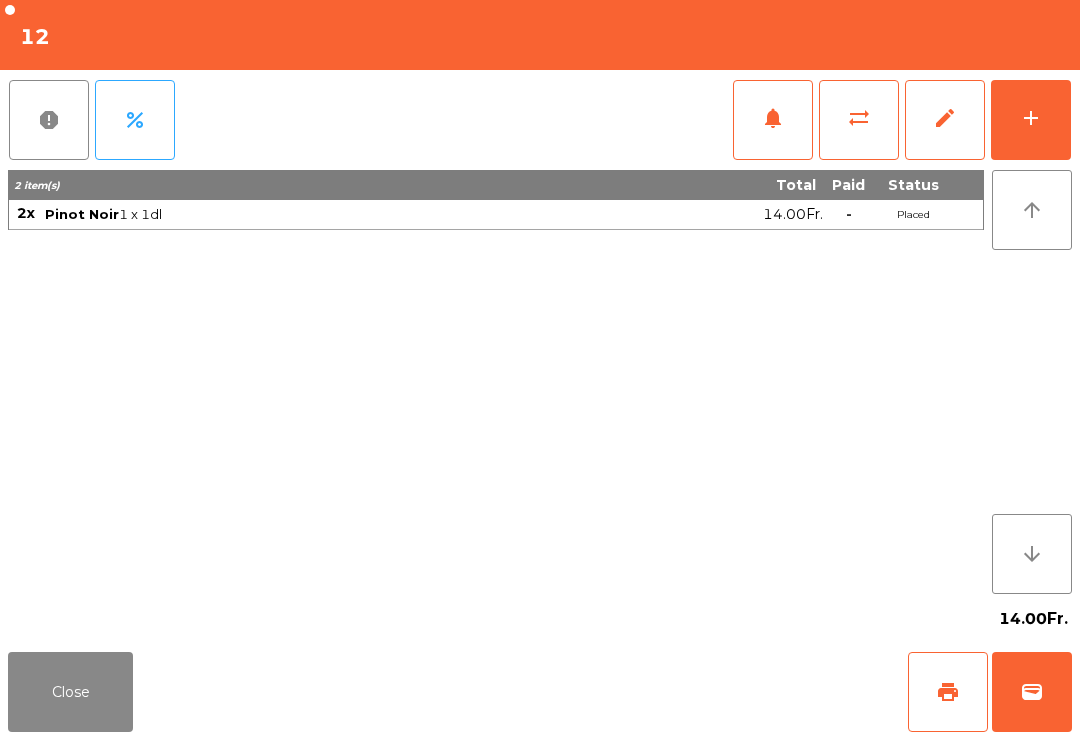 click on "Close" at bounding box center (70, 692) 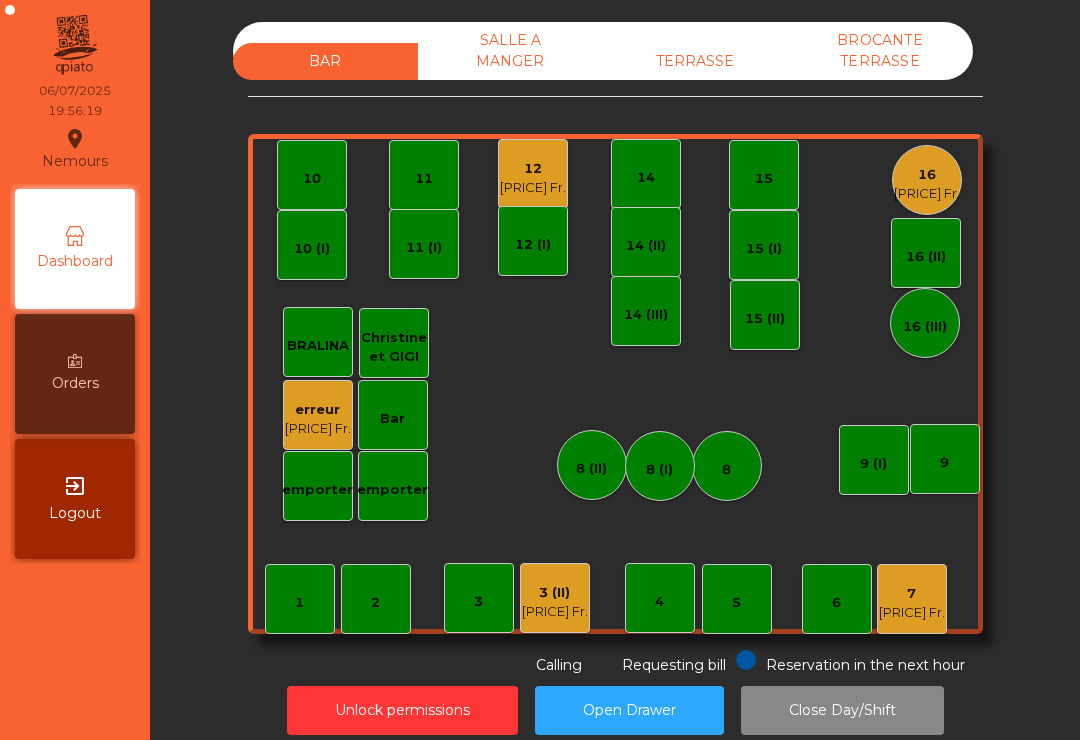 click on "12" at bounding box center (912, 594) 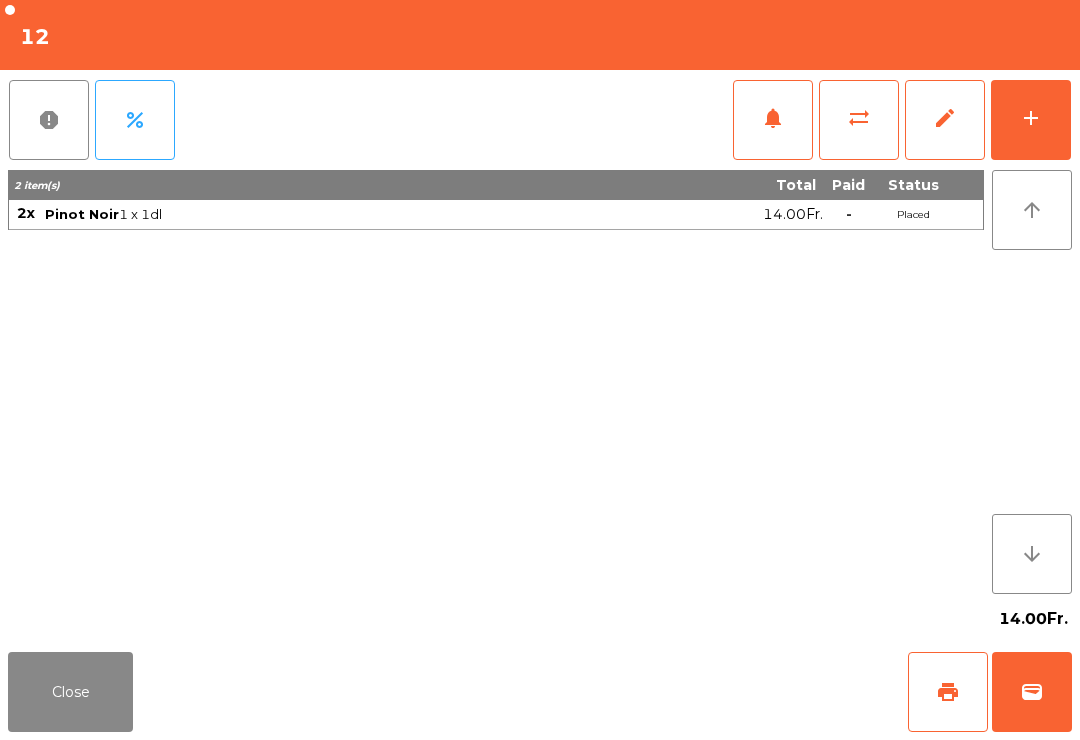 click on "print" at bounding box center (948, 692) 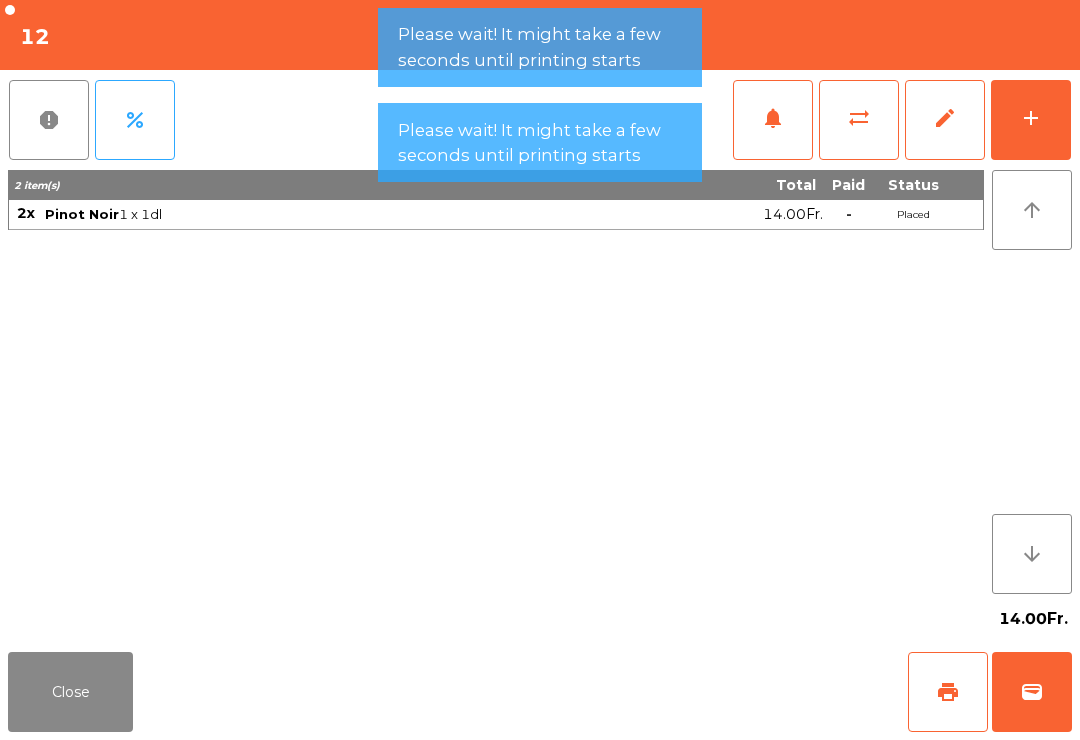 click on "print" at bounding box center [948, 692] 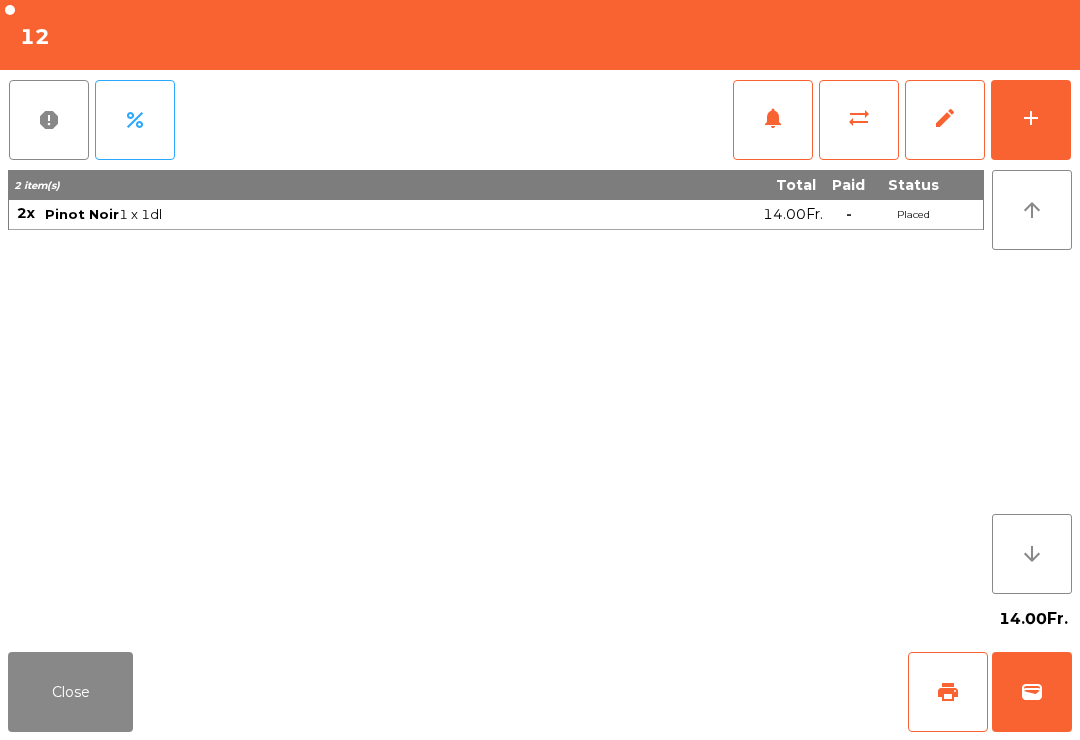 click on "wallet" at bounding box center [1032, 692] 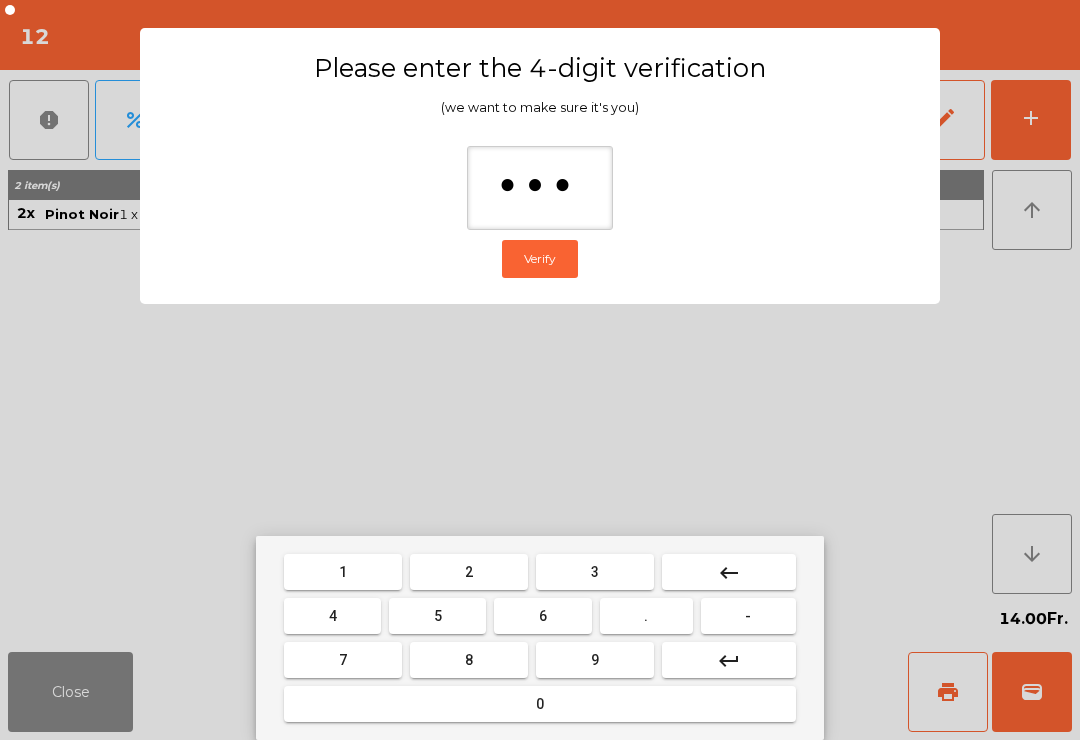 type on "****" 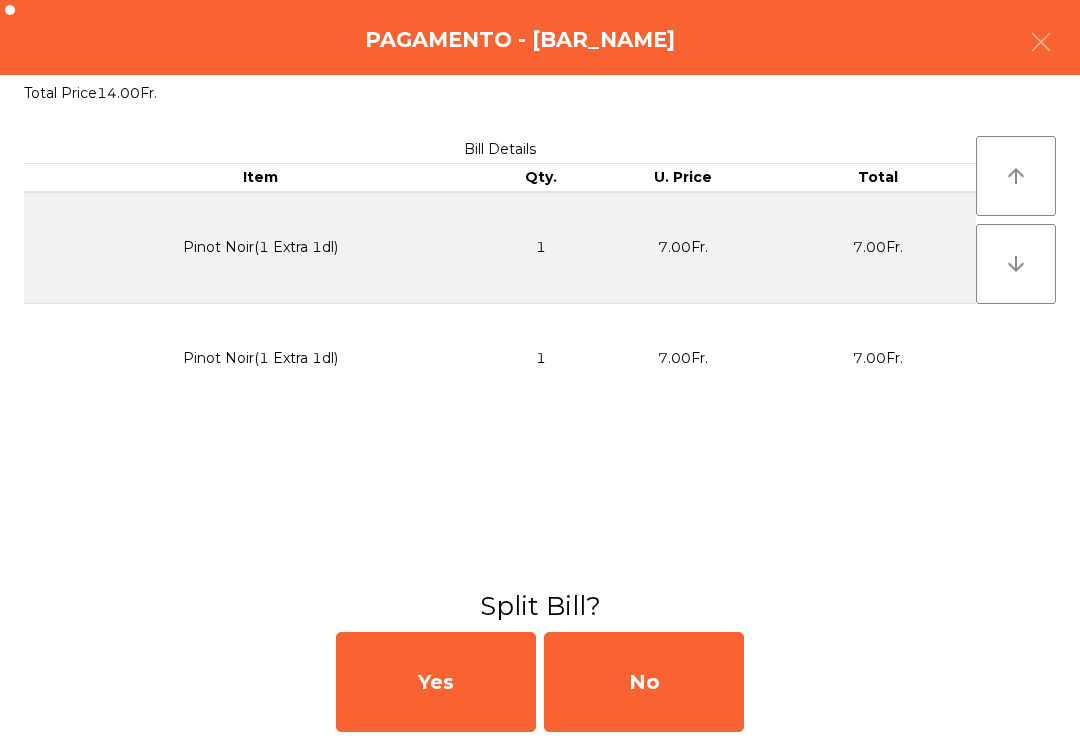 click on "No" at bounding box center [644, 682] 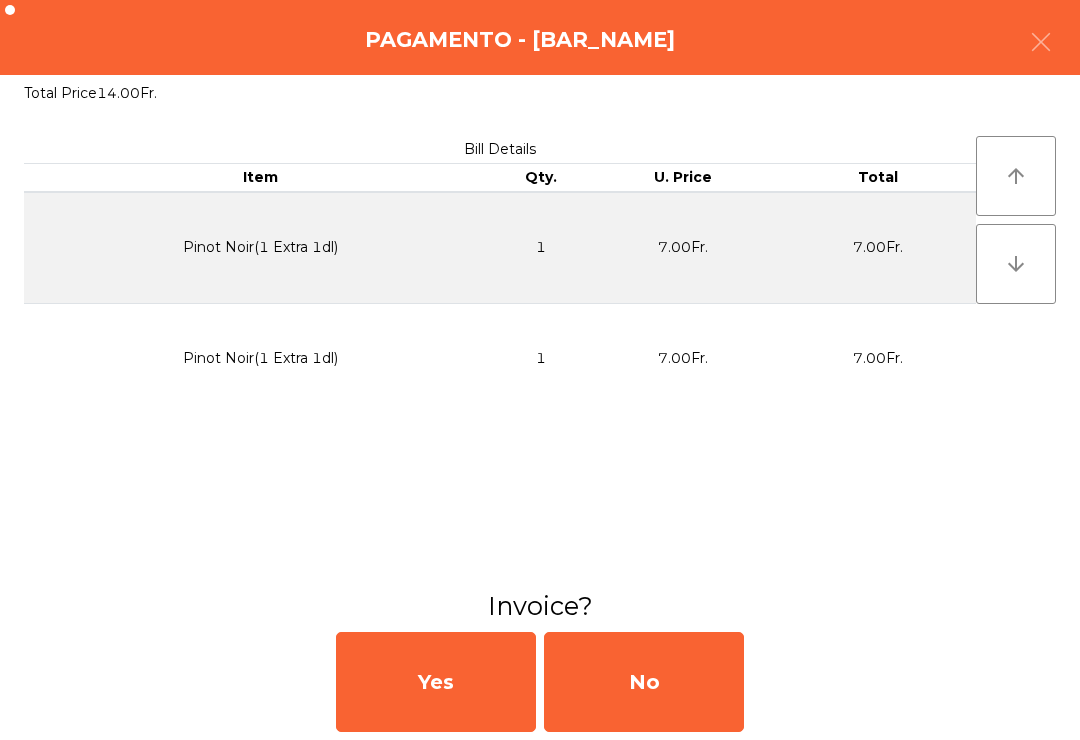 click on "No" at bounding box center [644, 682] 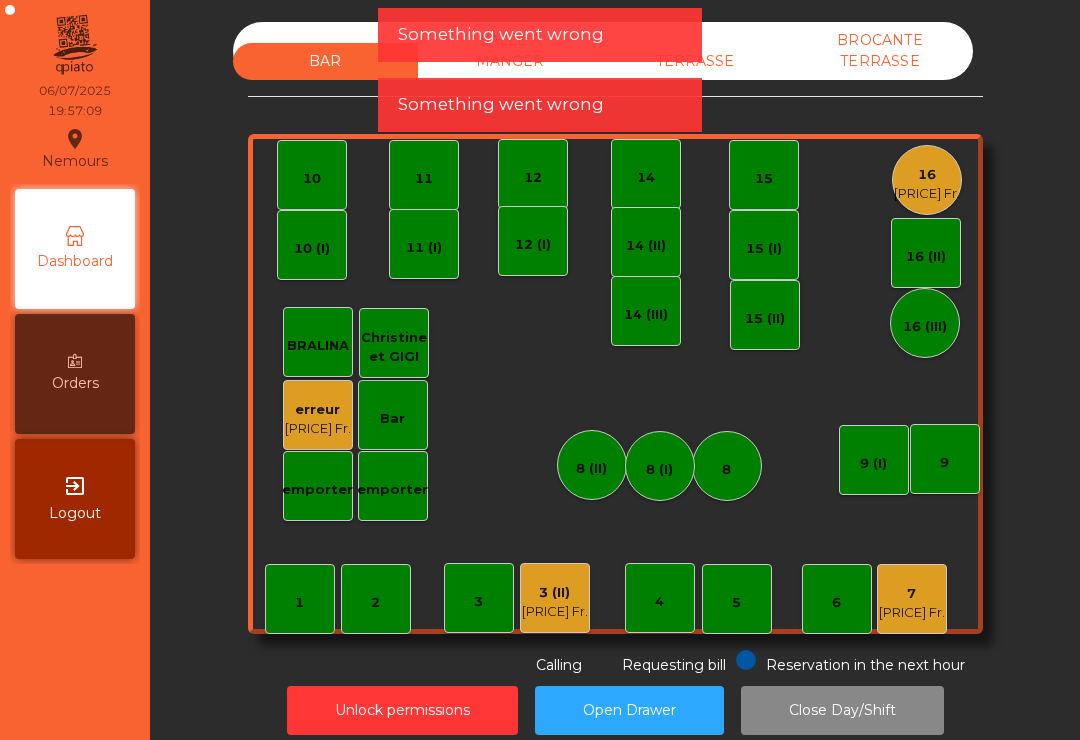 click on "7" at bounding box center (912, 594) 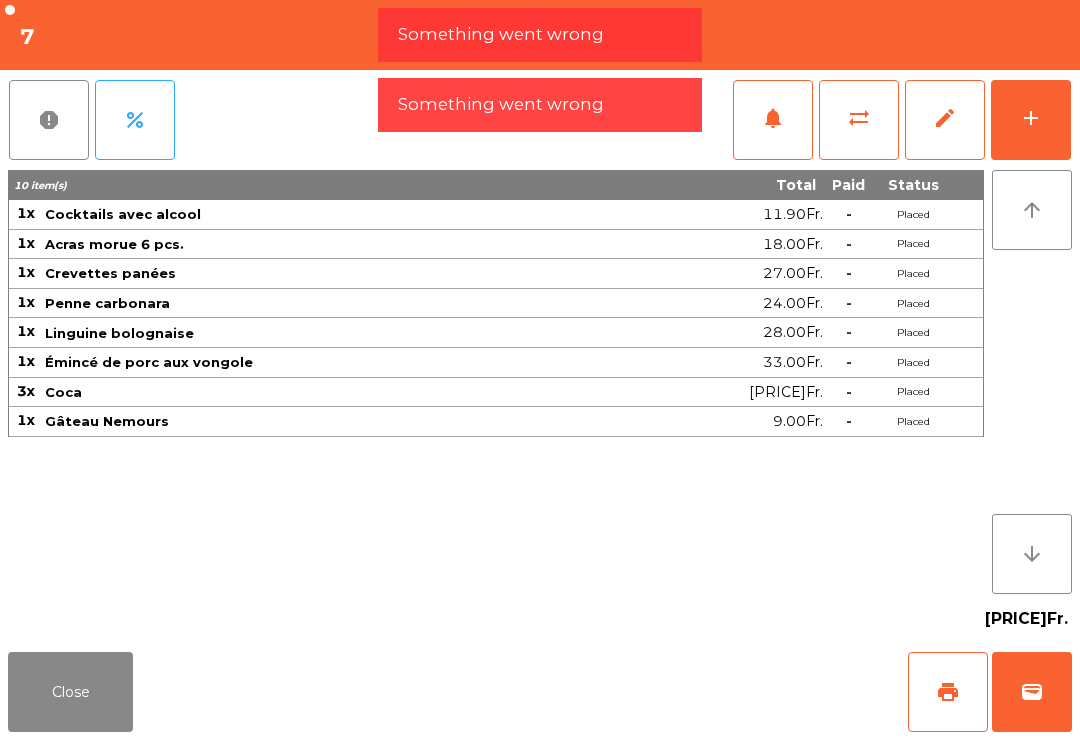 click on "print" at bounding box center (948, 692) 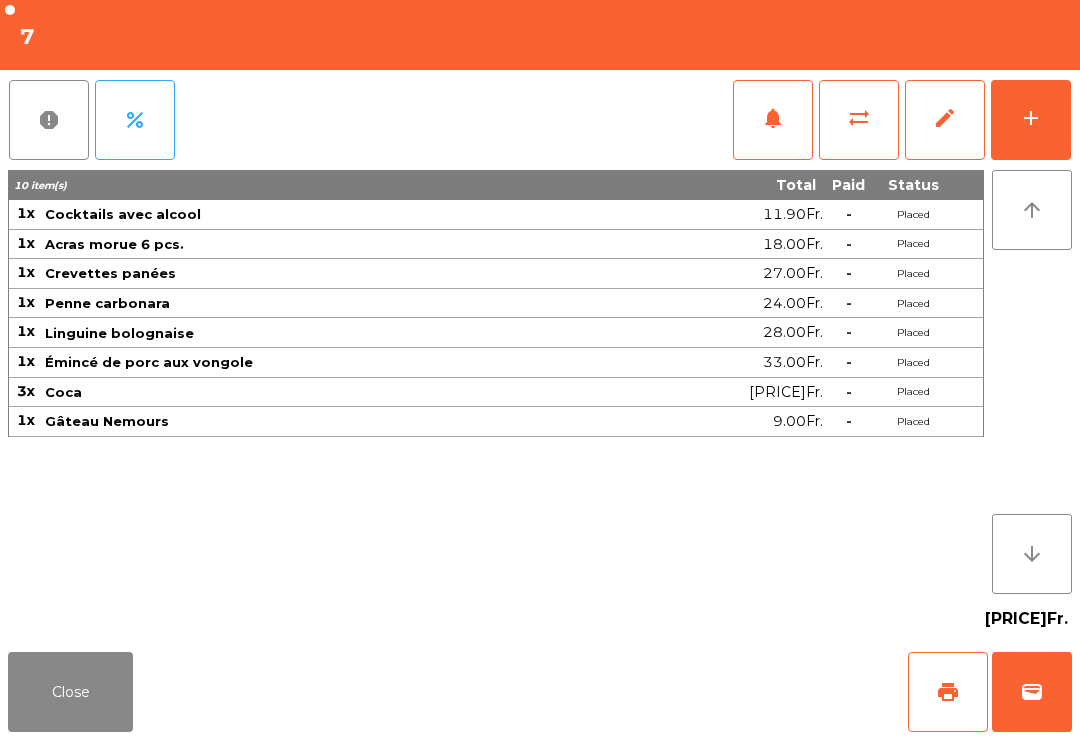 click on "wallet" at bounding box center (1032, 692) 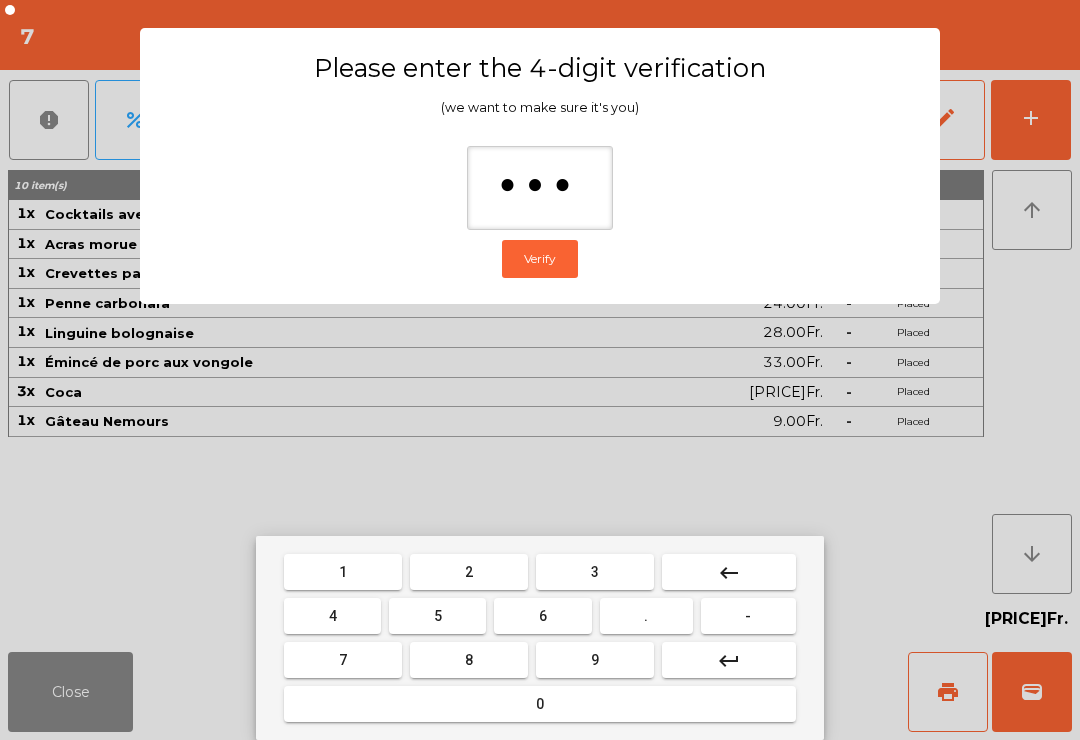 type on "****" 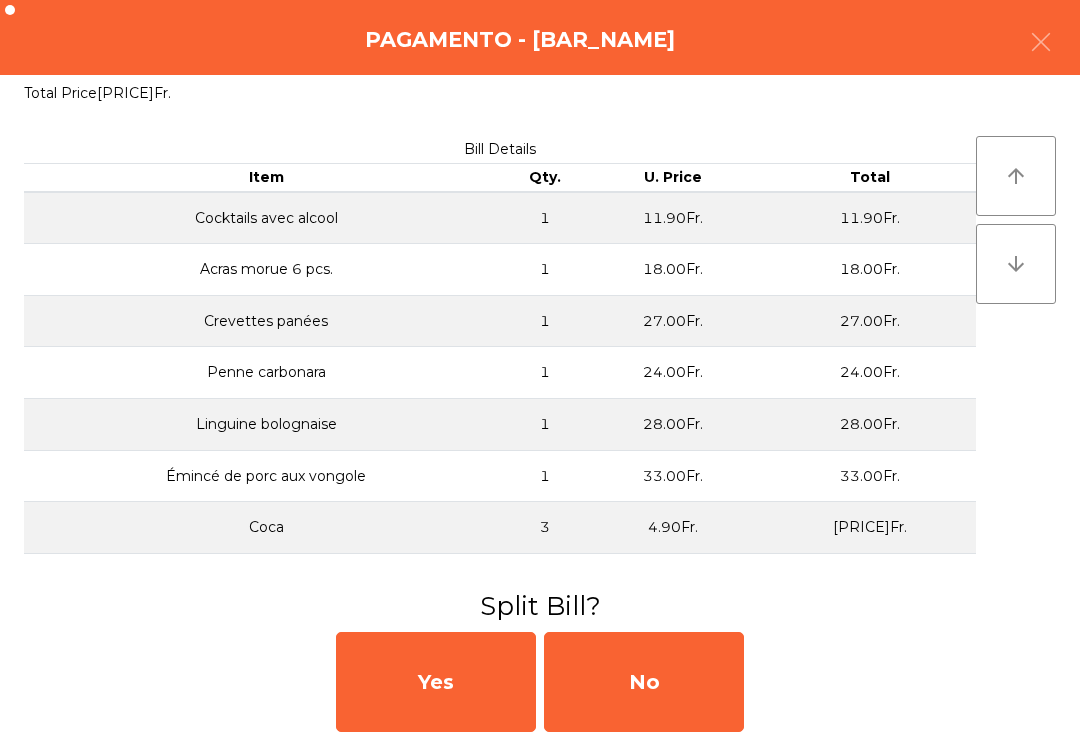 click on "No" at bounding box center [644, 682] 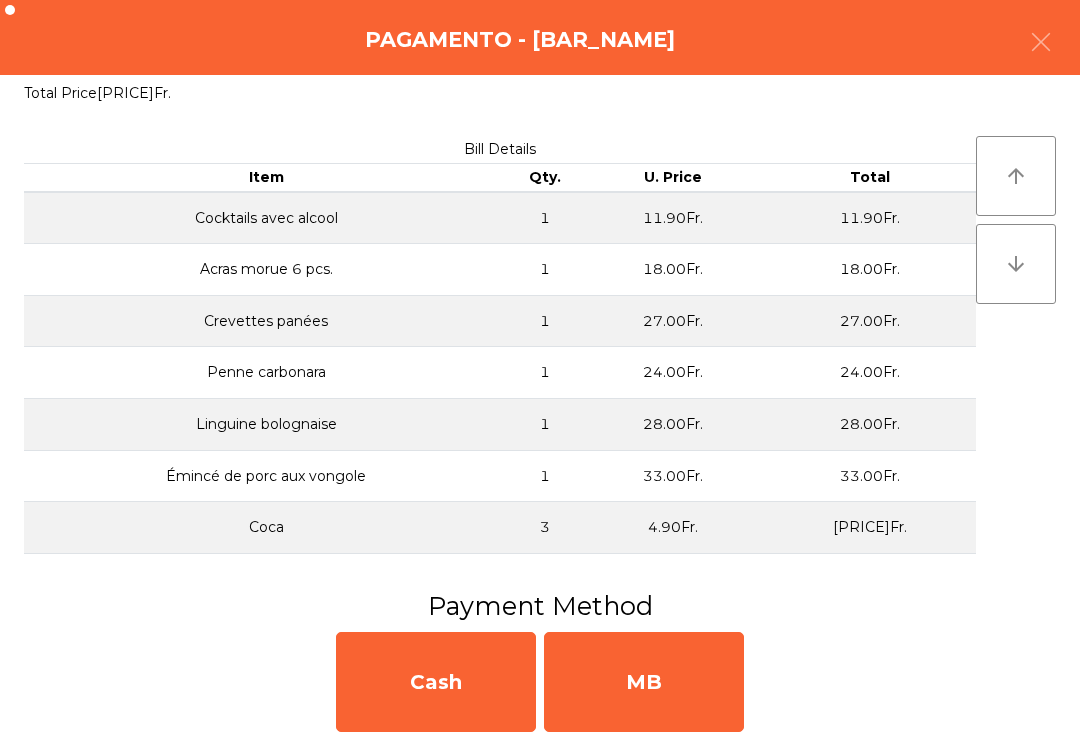 click on "MB" at bounding box center [644, 682] 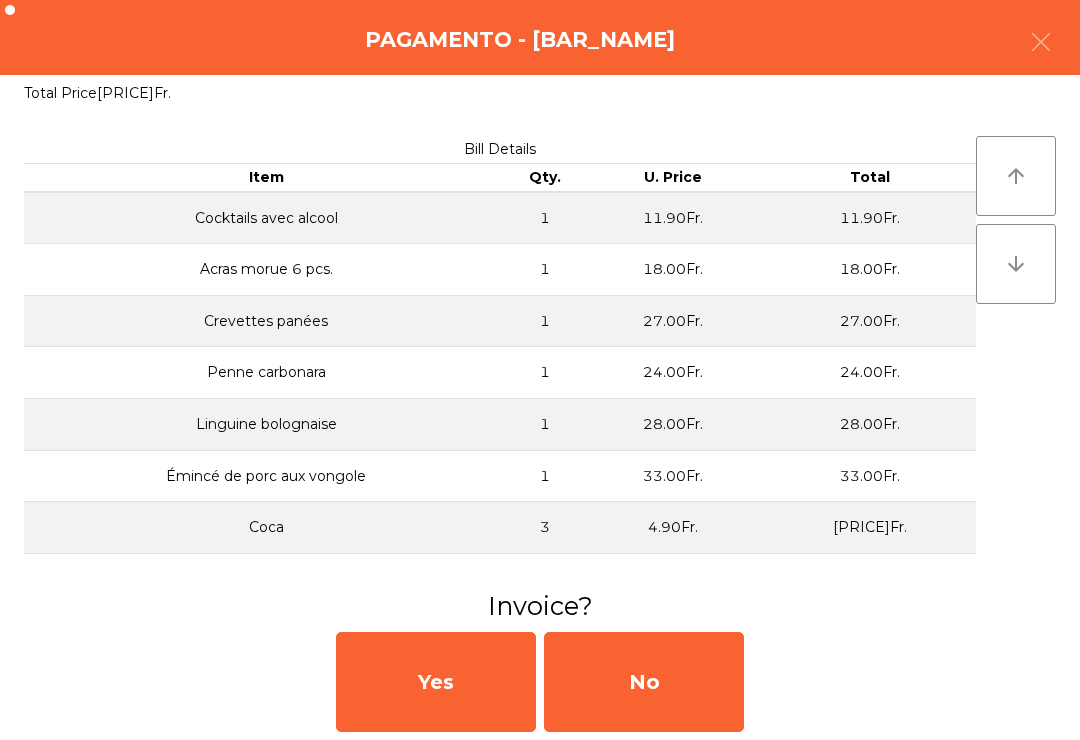 click on "No" at bounding box center [644, 682] 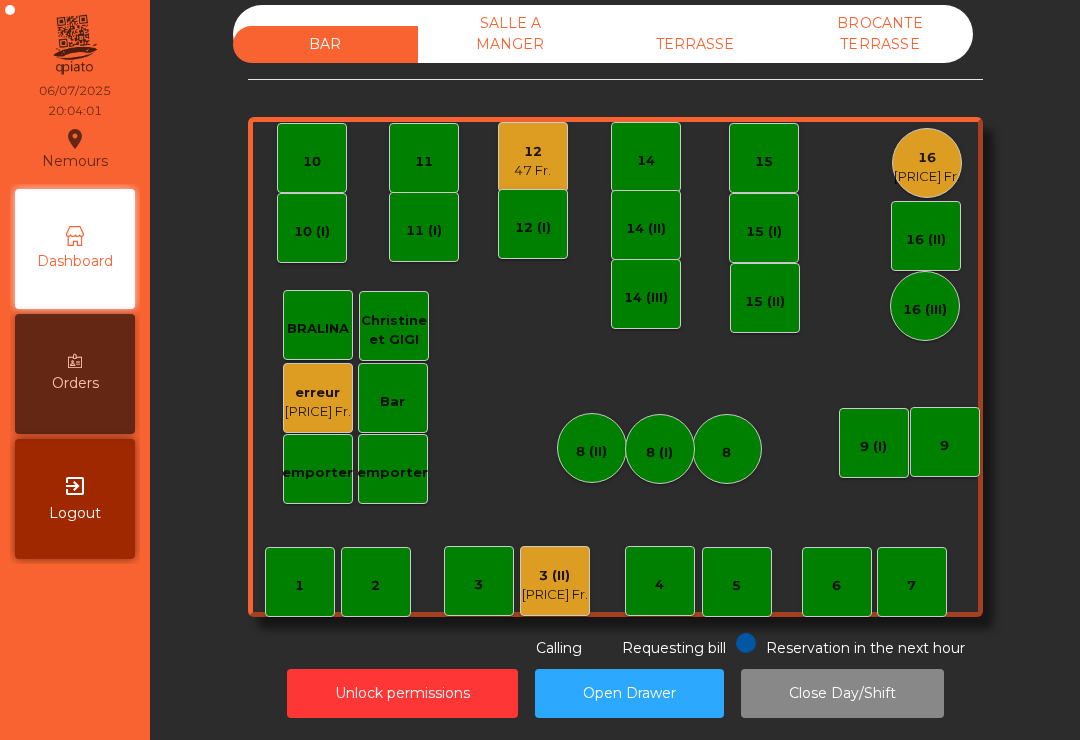 scroll, scrollTop: 16, scrollLeft: 0, axis: vertical 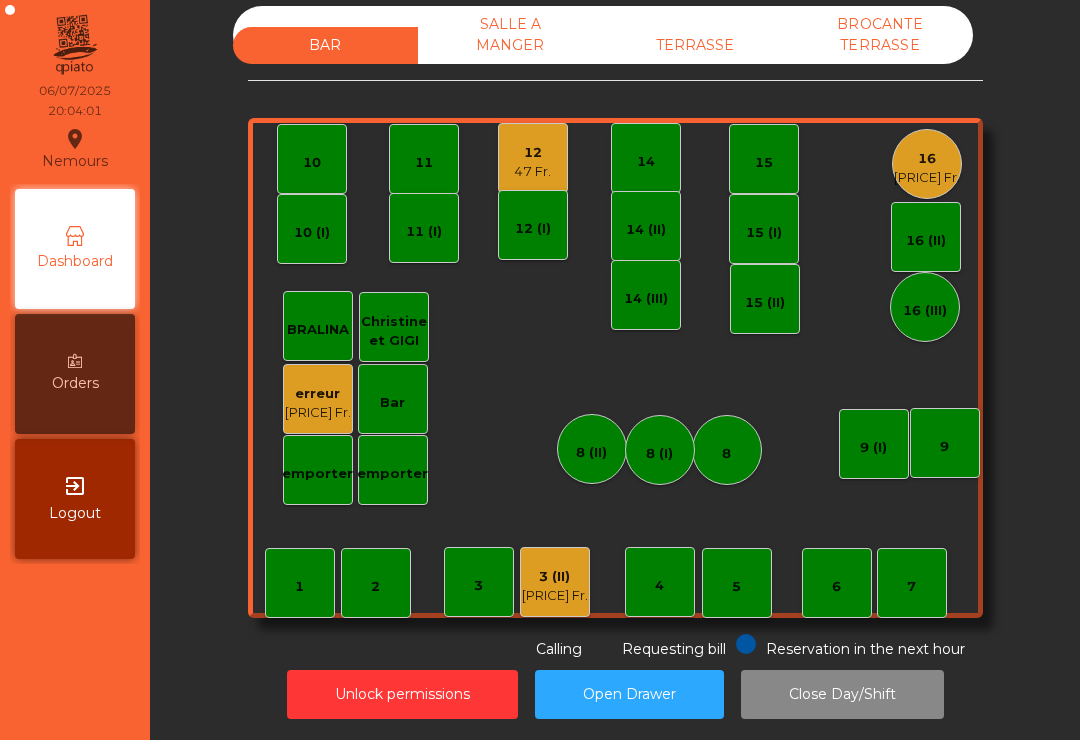 click on "47 Fr." at bounding box center (532, 172) 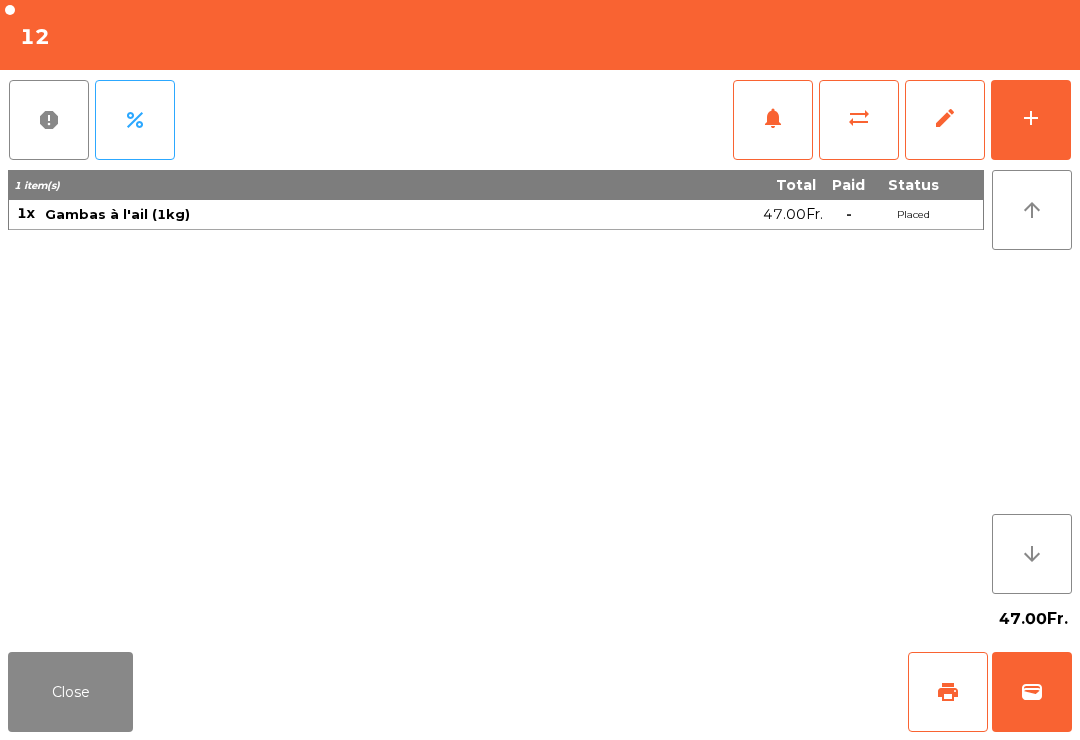 click on "add" at bounding box center [1031, 118] 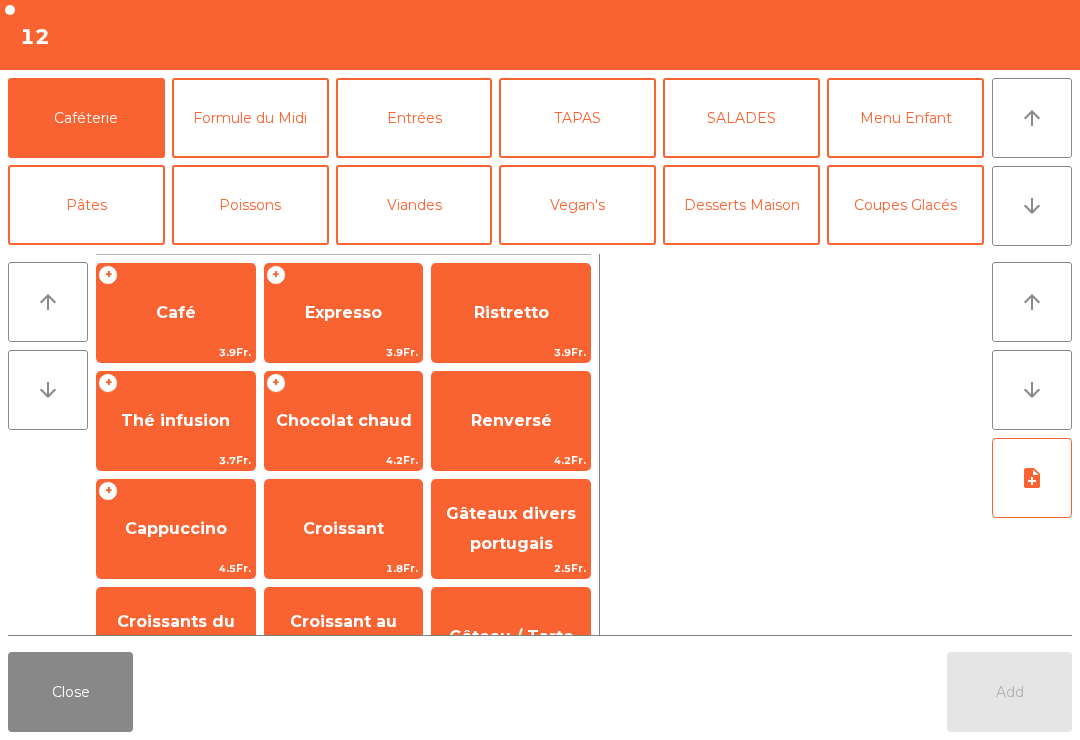 click on "arrow_downward" at bounding box center [1032, 206] 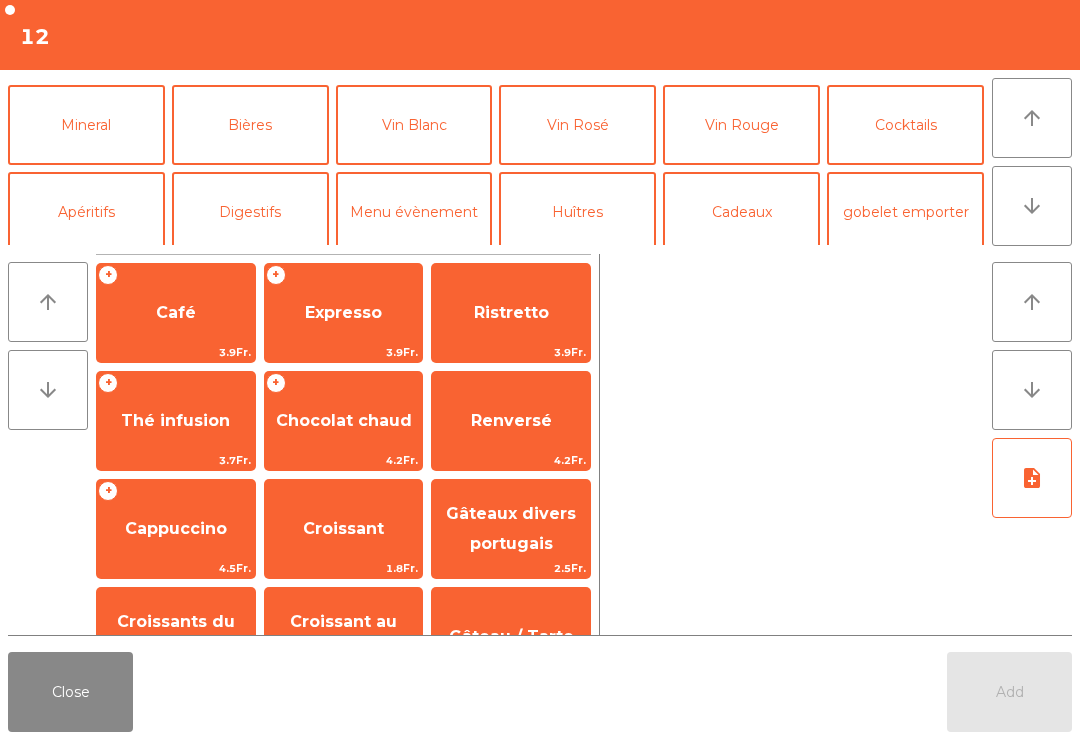 scroll, scrollTop: 174, scrollLeft: 0, axis: vertical 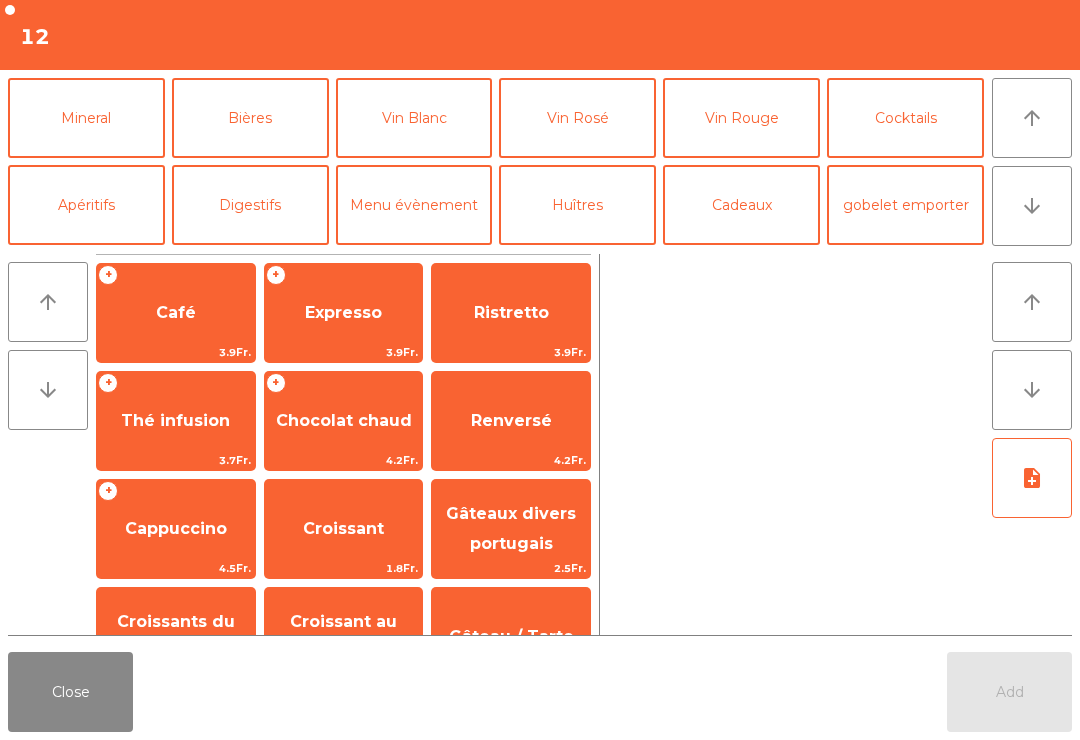 click on "Vin Rouge" at bounding box center (741, 118) 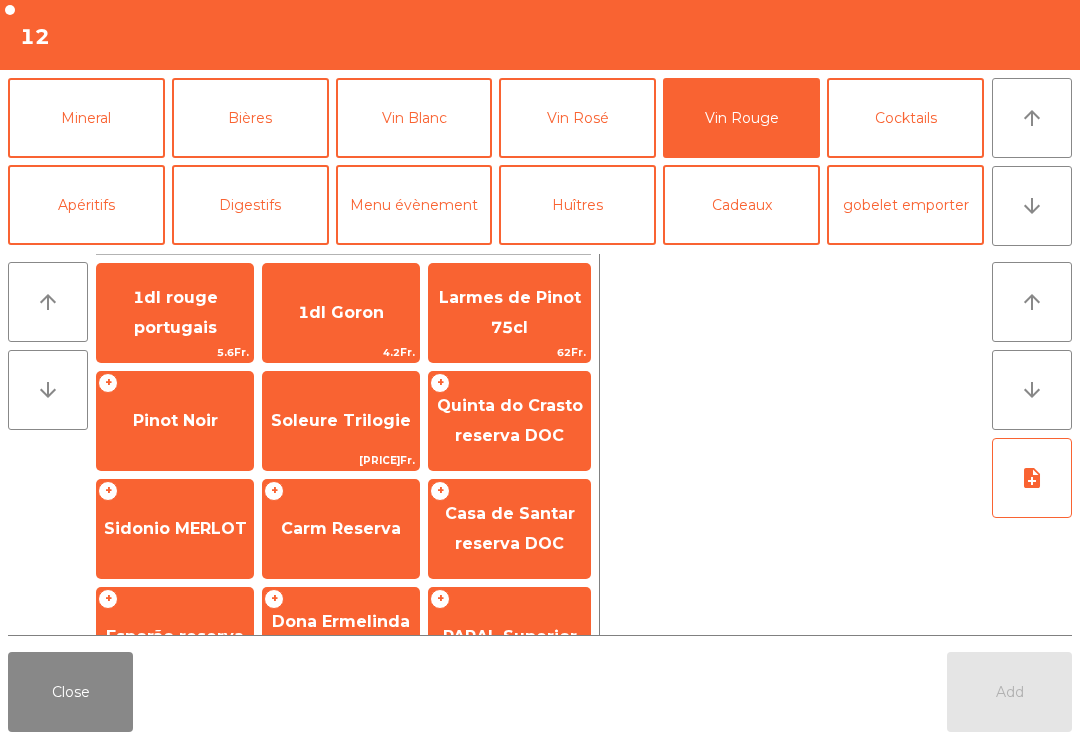 click on "Pinot Noir" at bounding box center [175, 312] 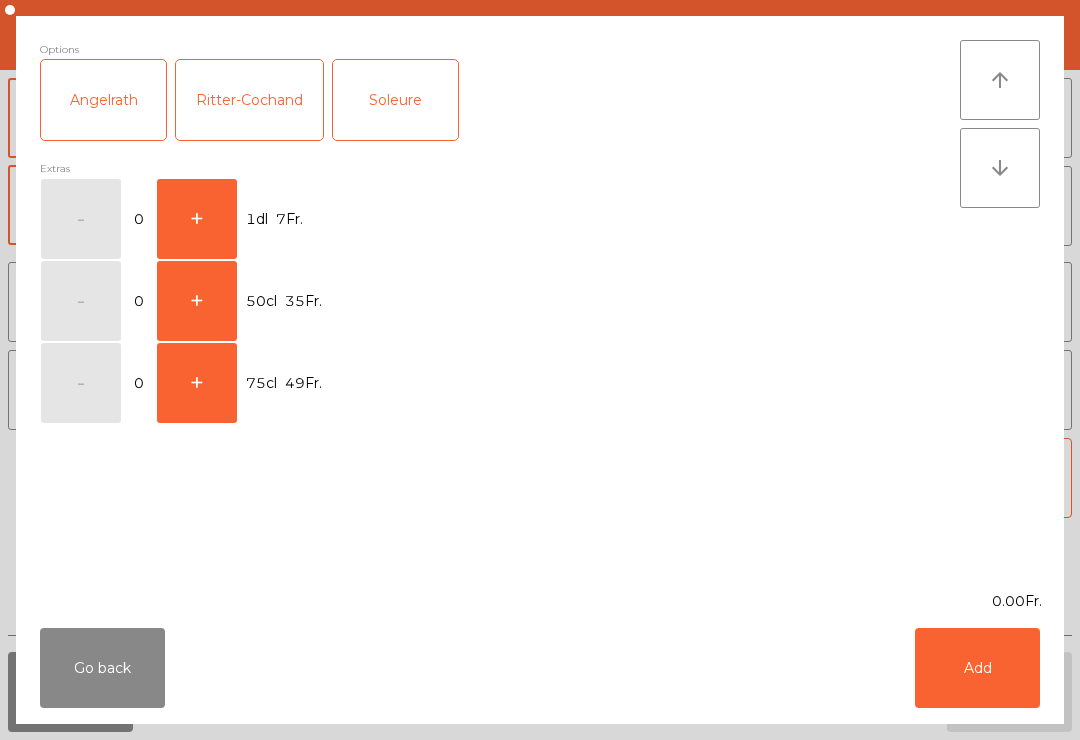 click on "+" at bounding box center [81, 219] 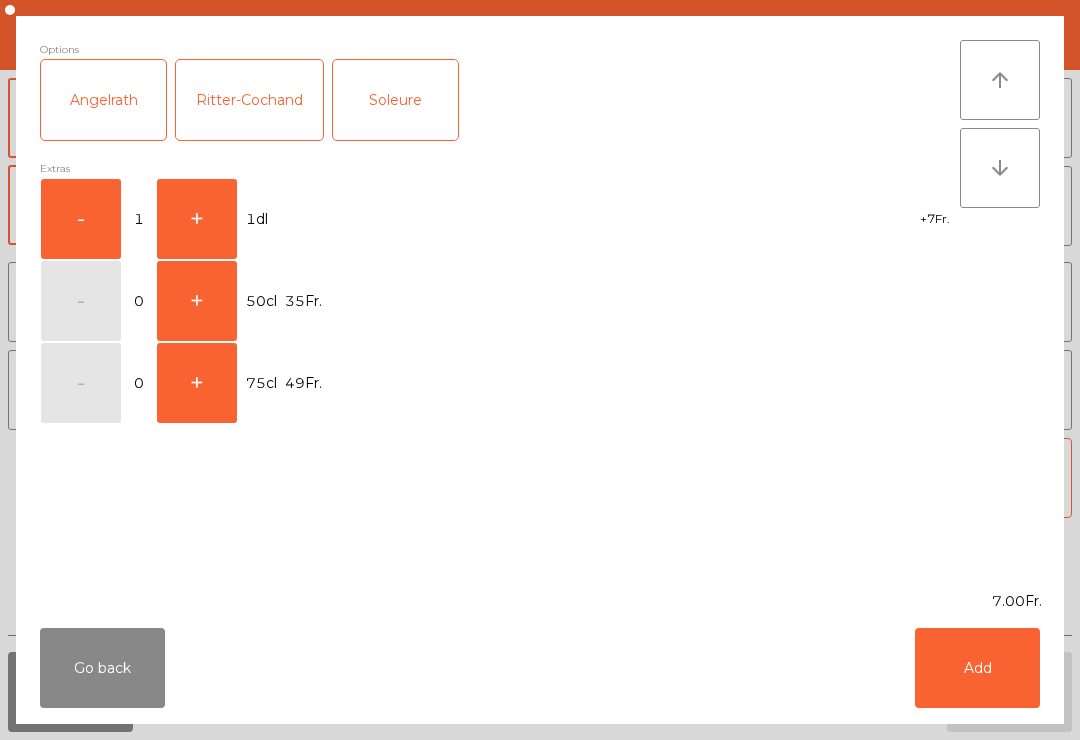 click on "+" at bounding box center (81, 219) 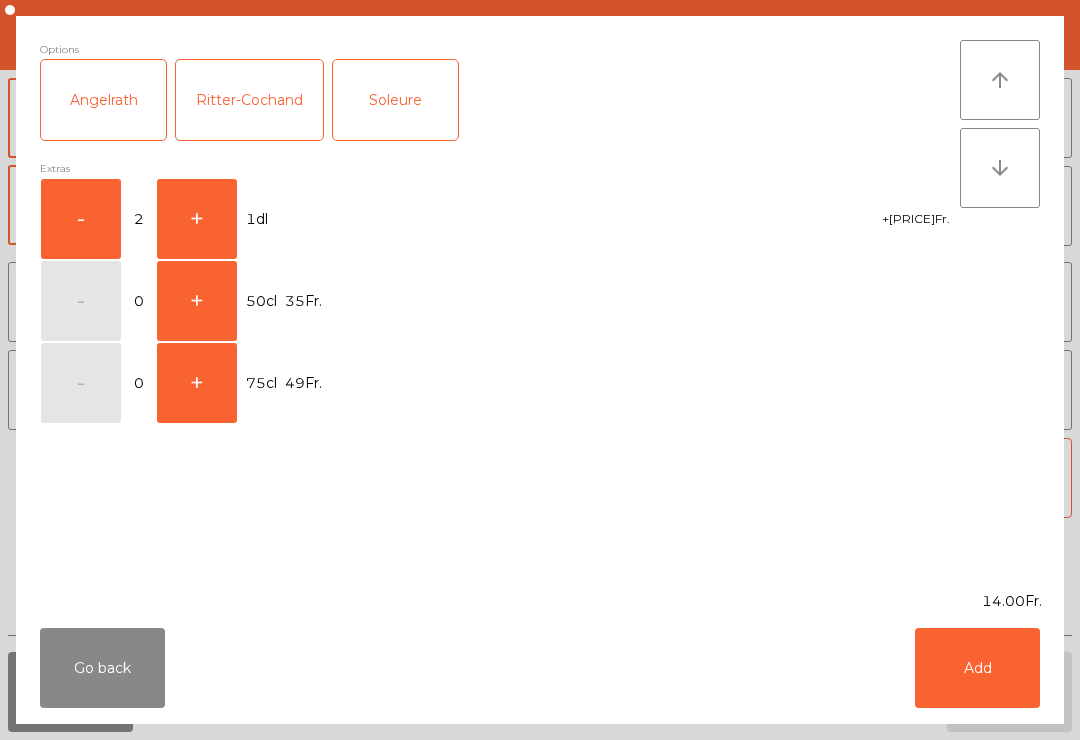 click on "Add" at bounding box center (977, 668) 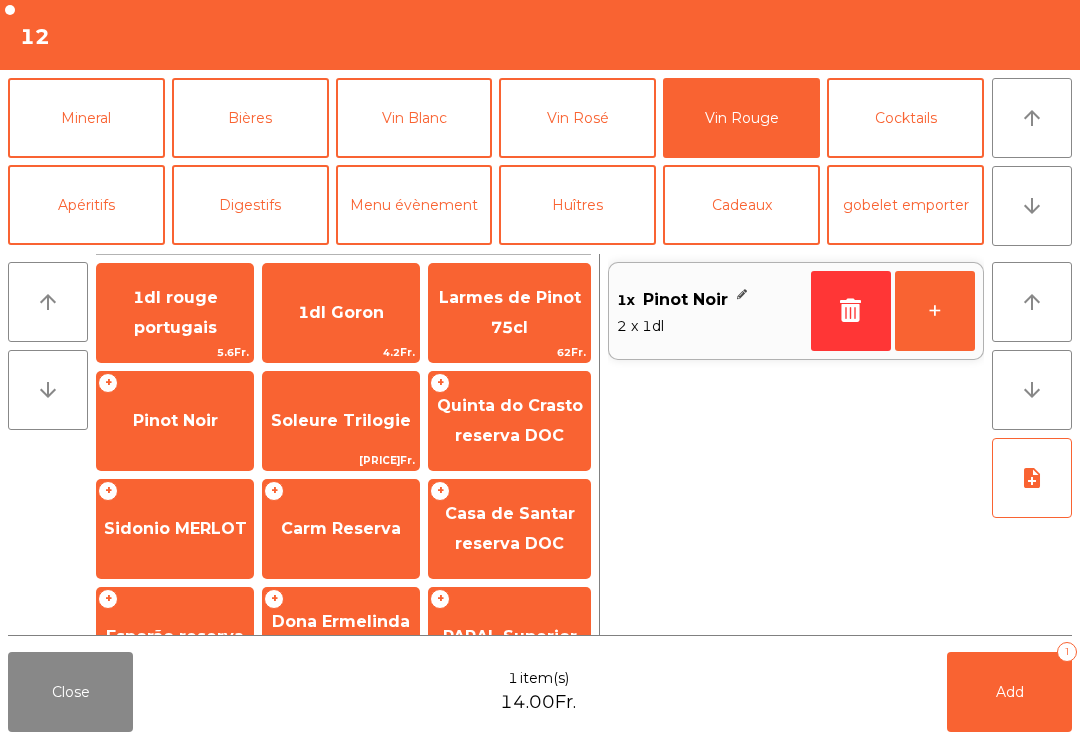 click on "Add" at bounding box center [1010, 692] 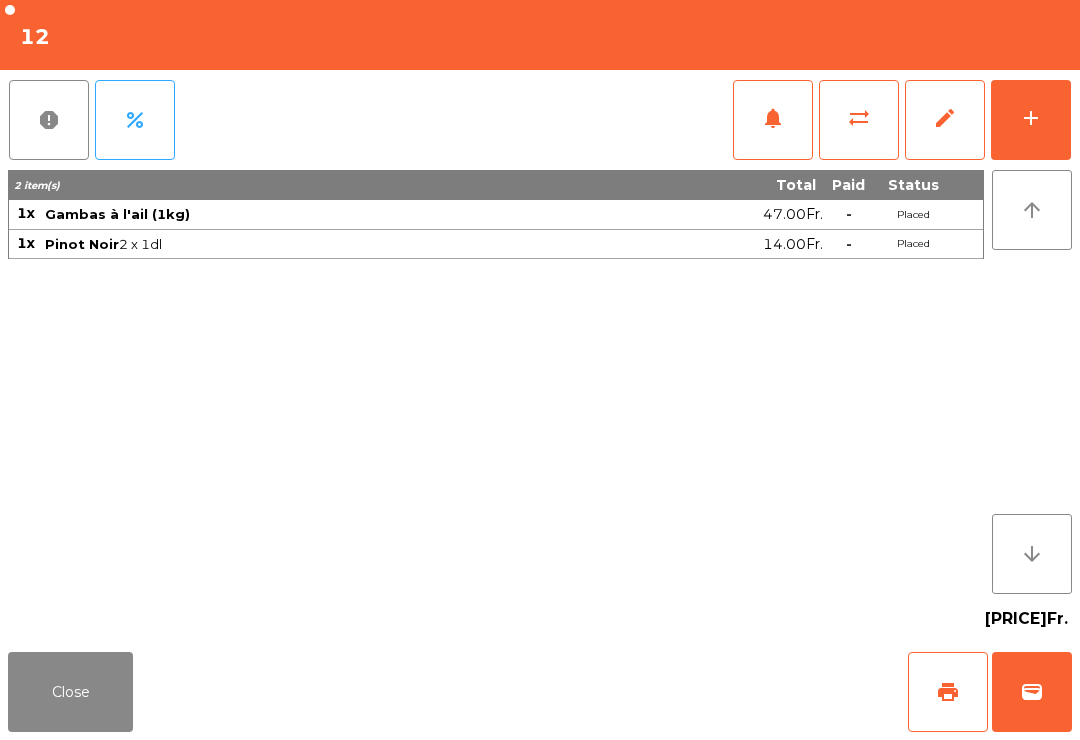 click on "Close" at bounding box center [70, 692] 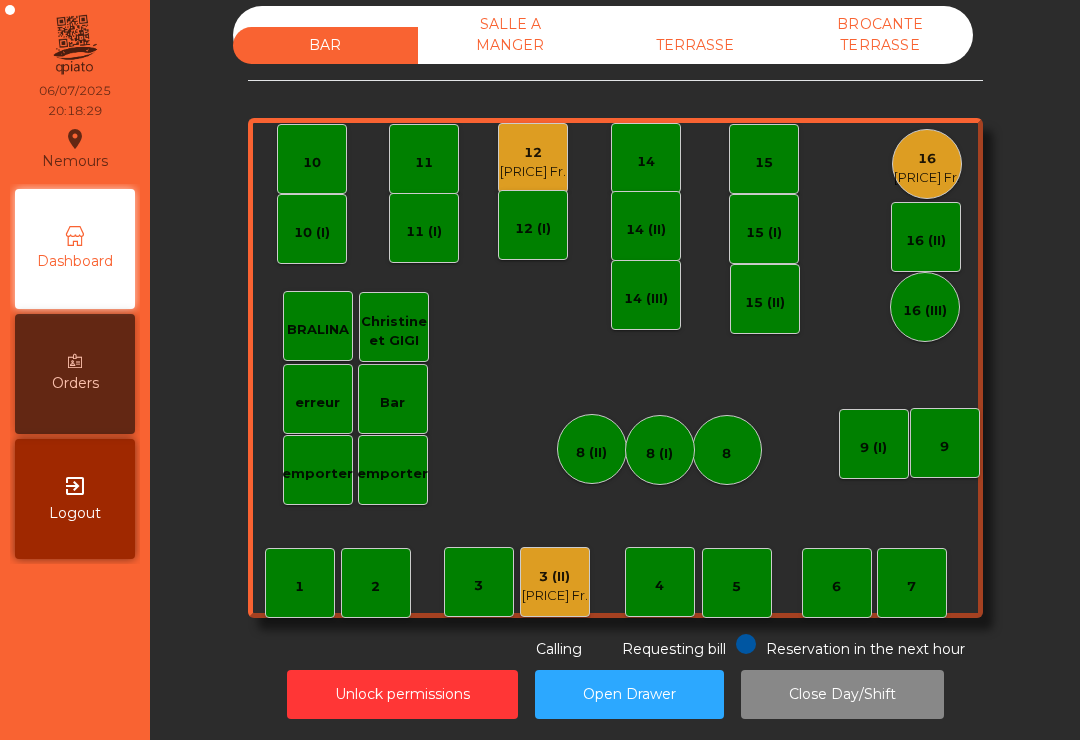 click on "10" at bounding box center (312, 159) 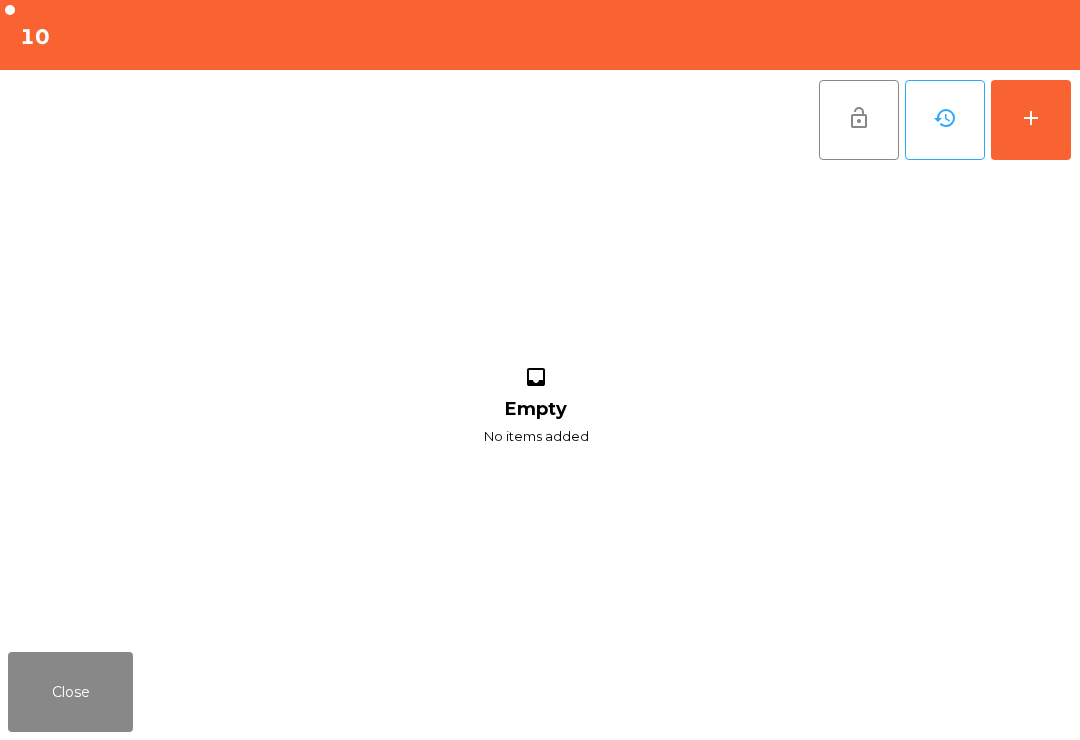 click on "add" at bounding box center (1031, 120) 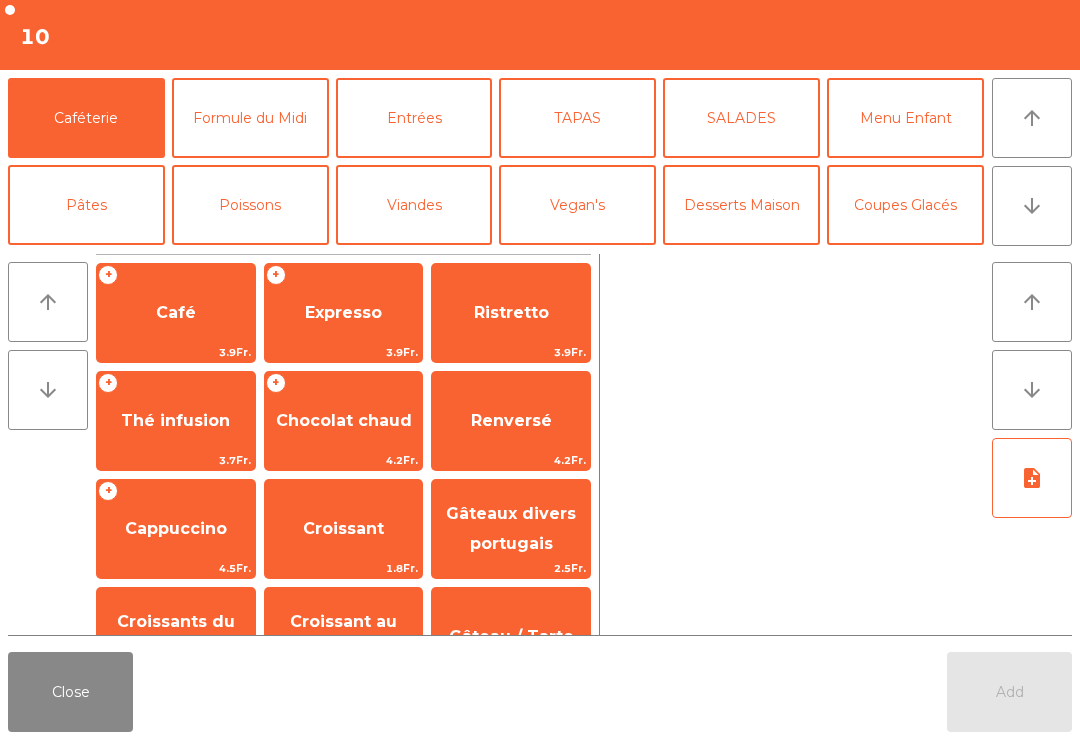 click on "SALADES" at bounding box center [741, 118] 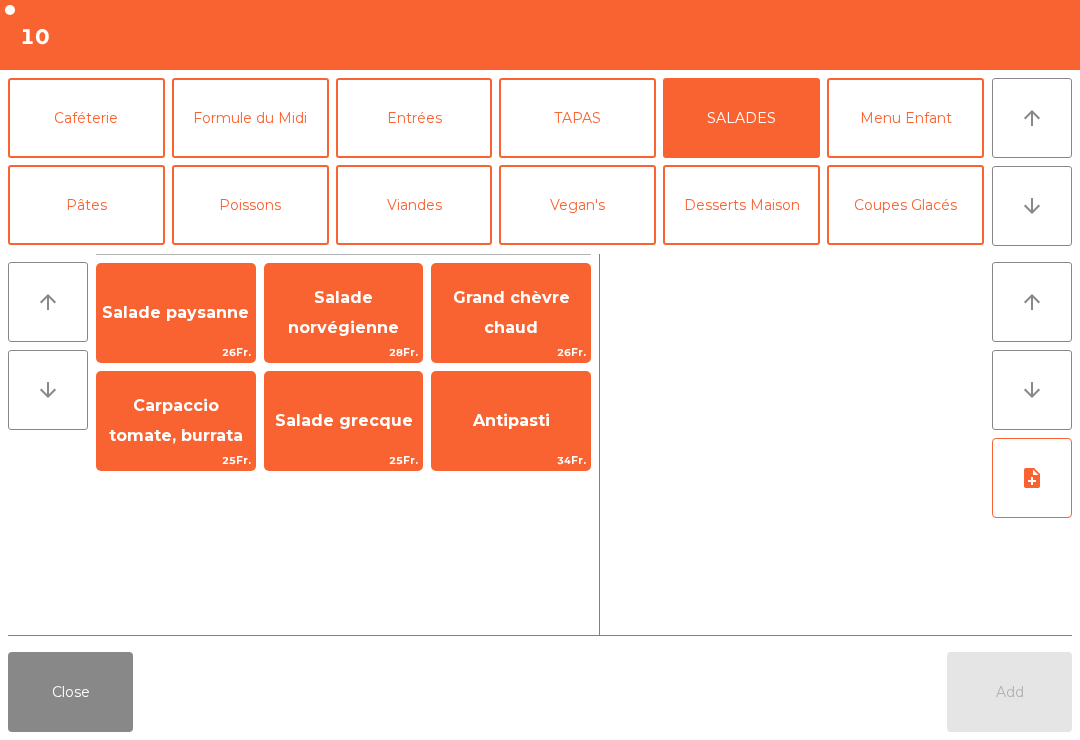 click on "Salade paysanne" at bounding box center [175, 312] 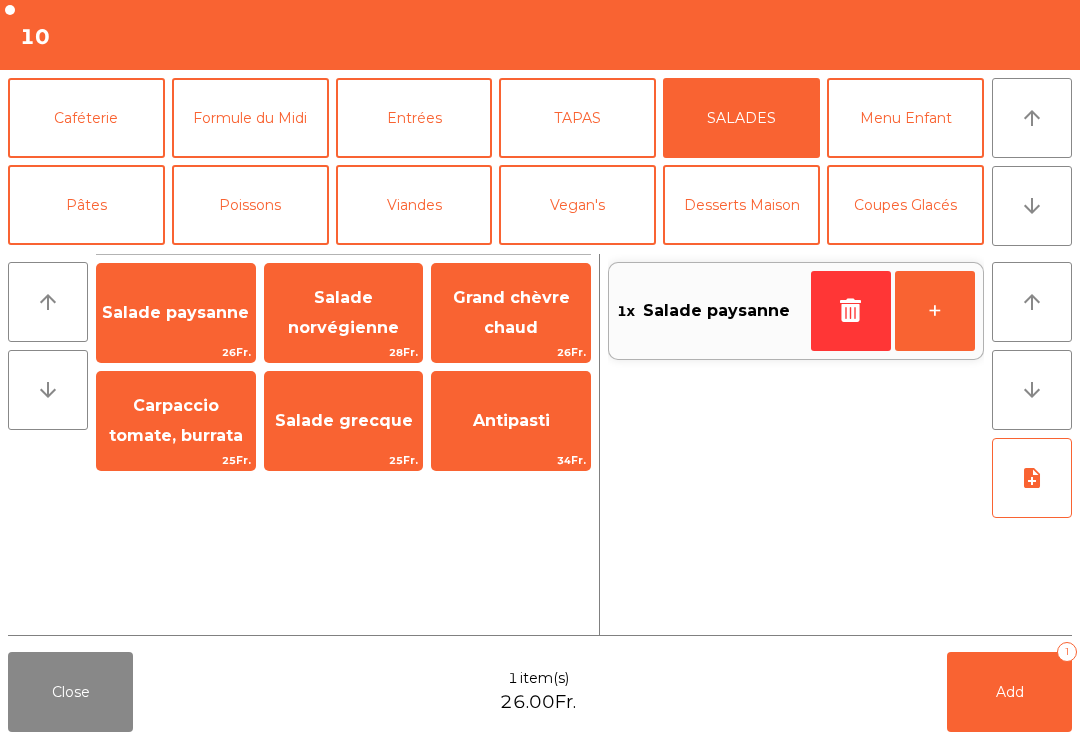 click on "28Fr." at bounding box center (176, 352) 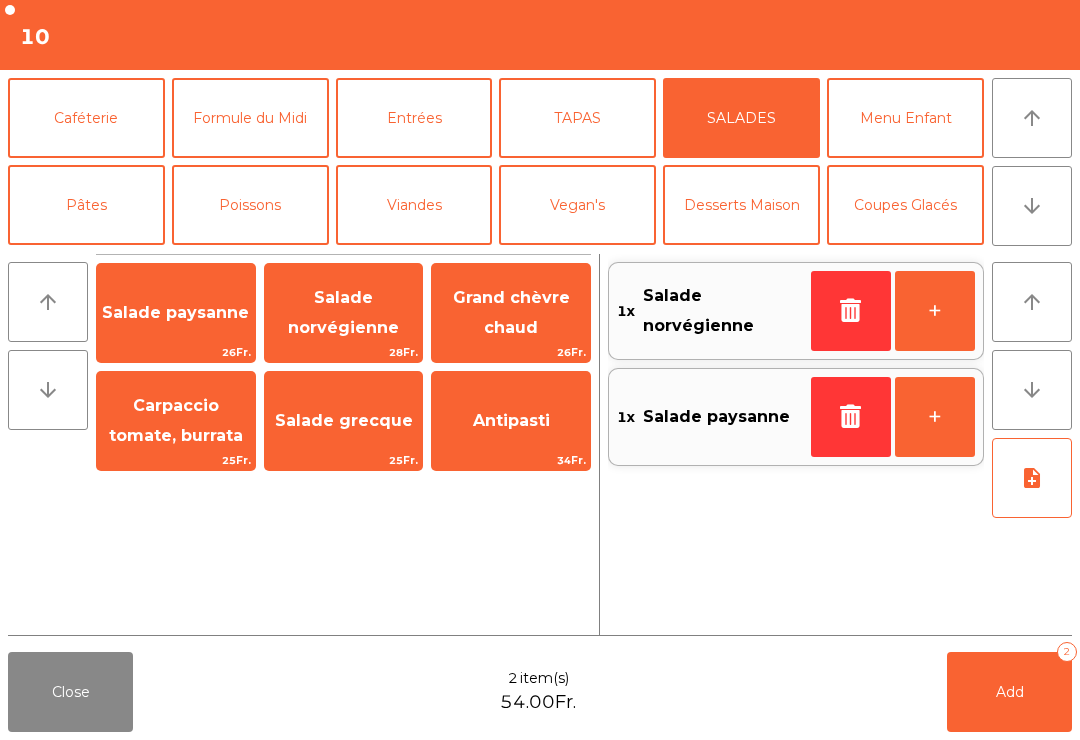 click on "arrow_downward" at bounding box center (1032, 118) 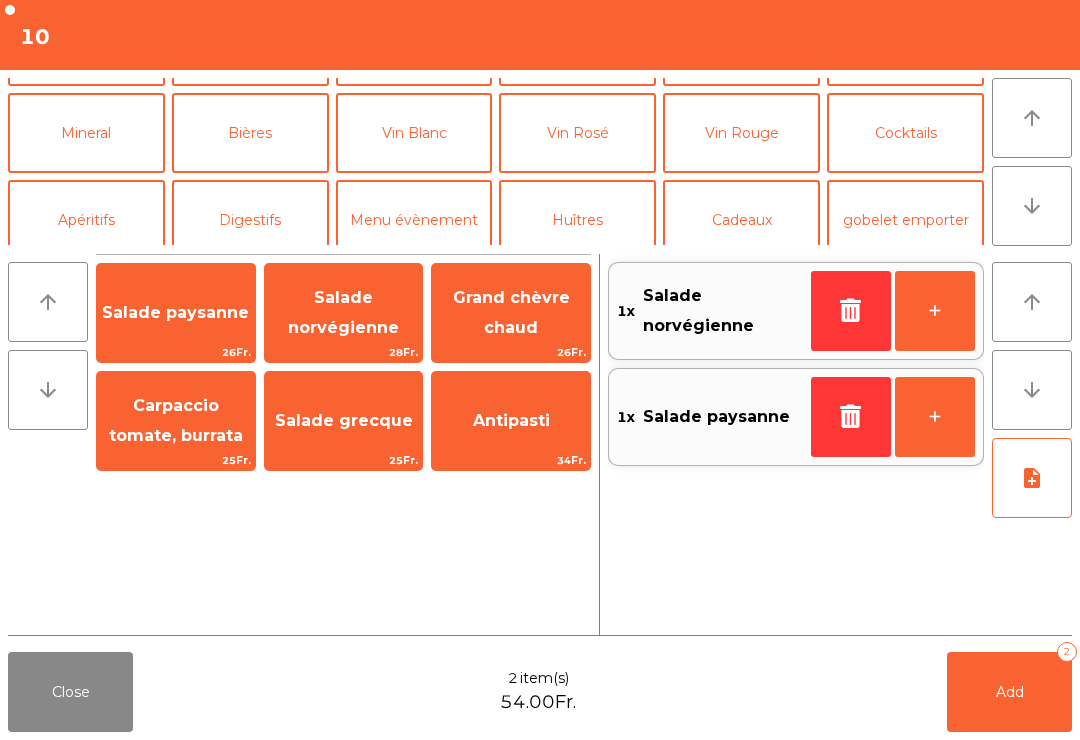 scroll, scrollTop: 174, scrollLeft: 0, axis: vertical 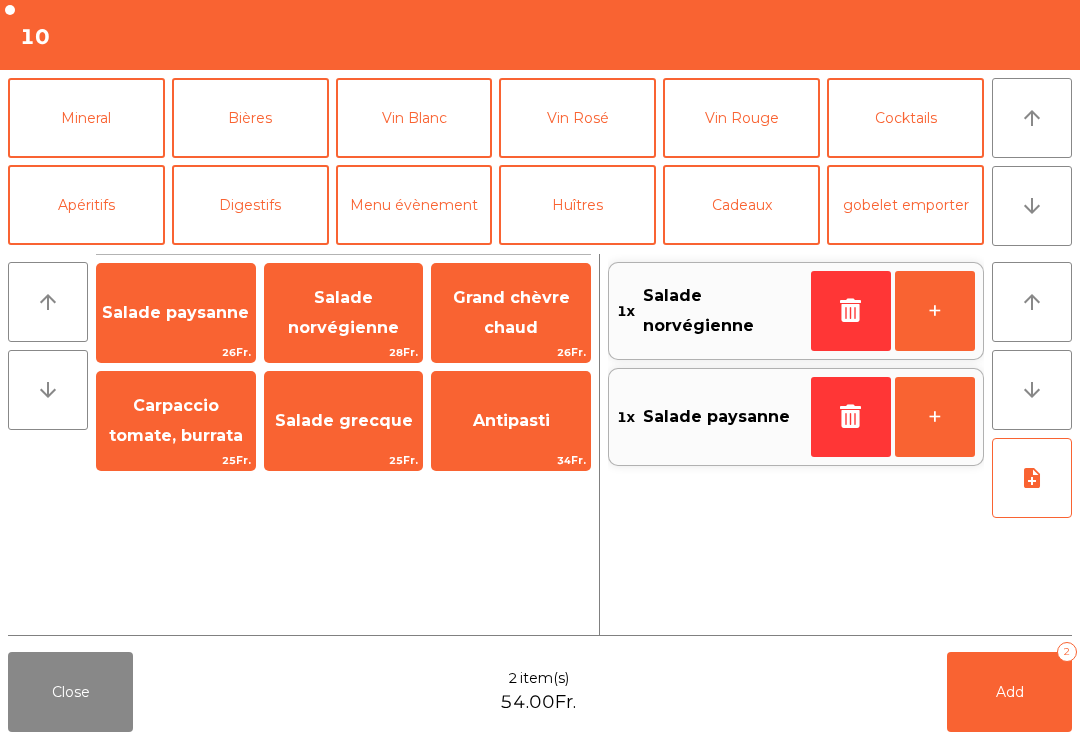 click on "Vin Rosé" at bounding box center [577, 118] 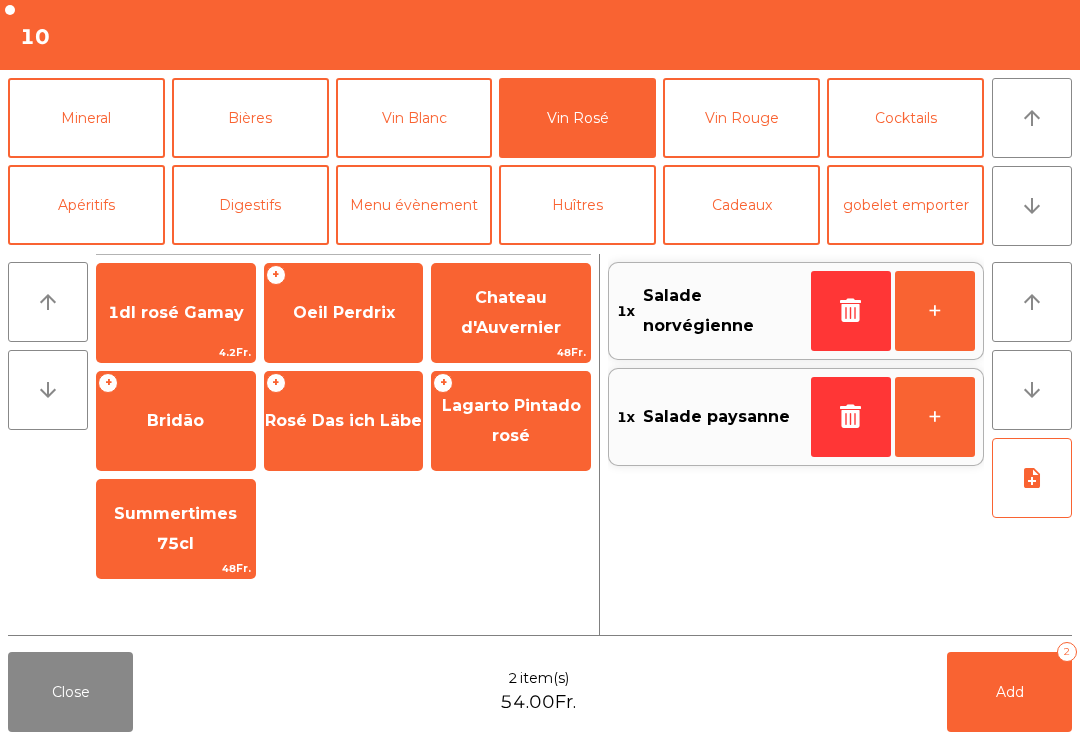 click on "Oeil Perdrix" at bounding box center [176, 312] 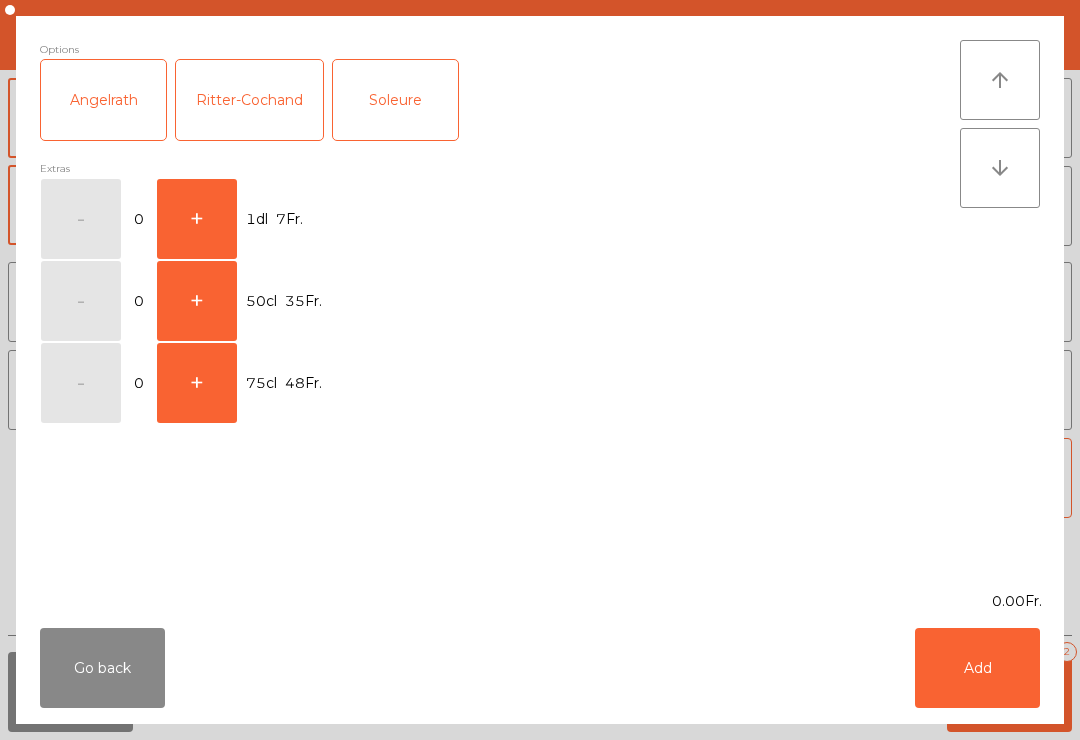 click on "+" at bounding box center (81, 219) 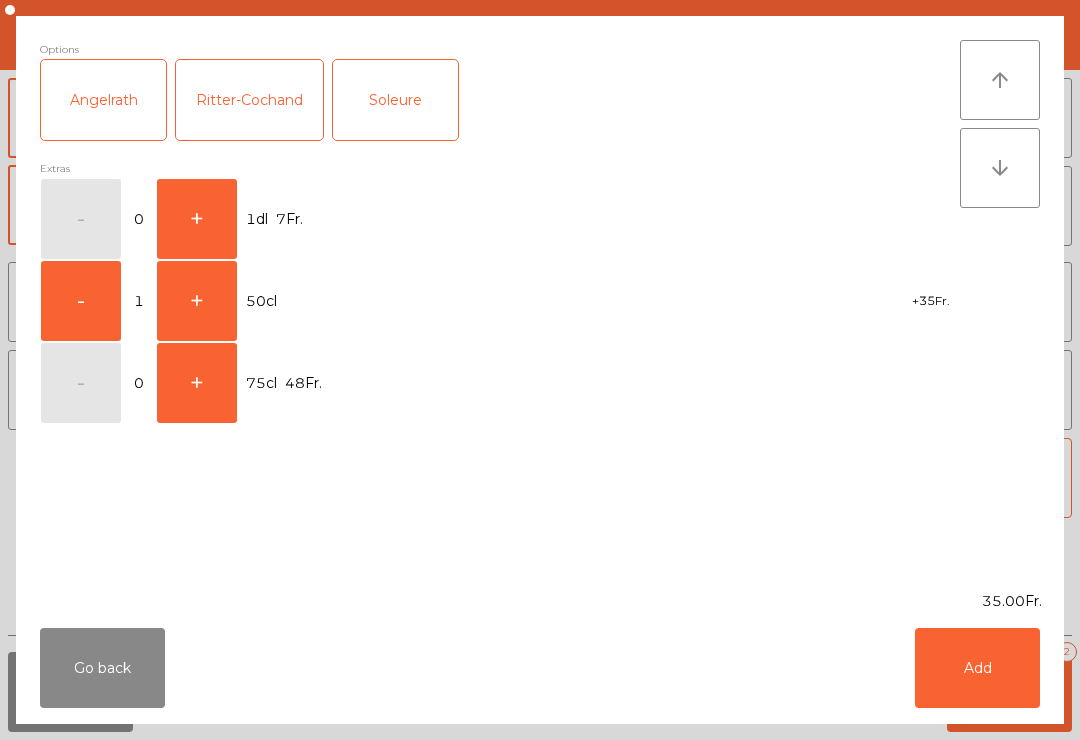 click on "Add" at bounding box center [977, 668] 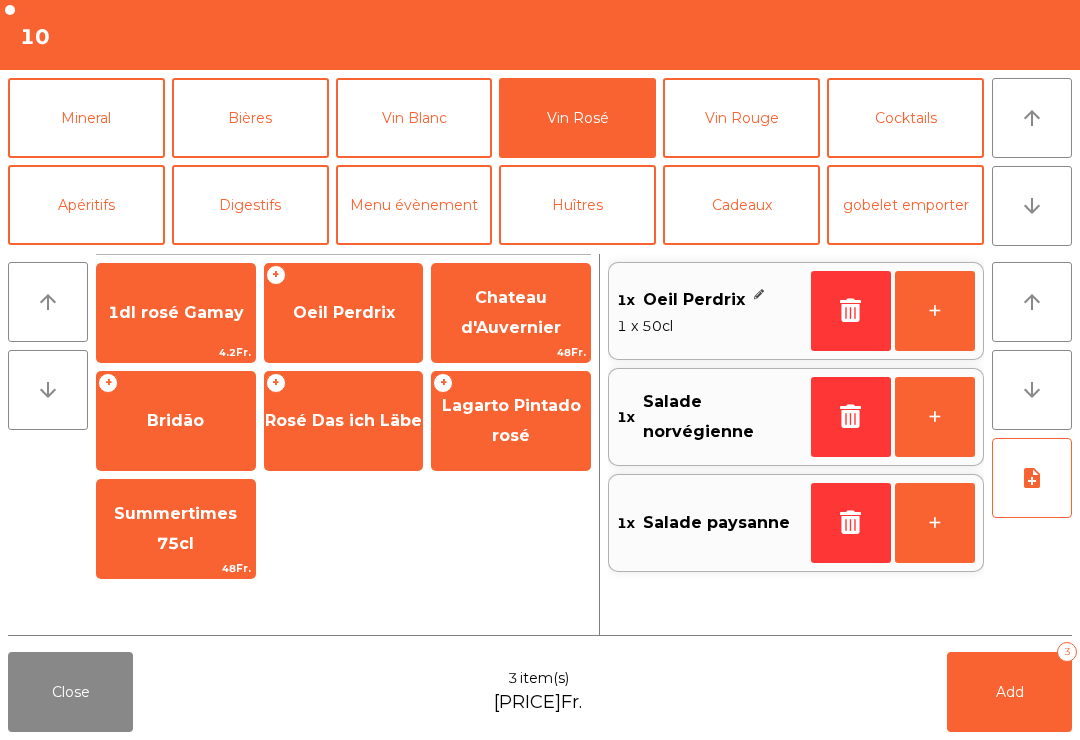click on "Add   3" at bounding box center (1009, 692) 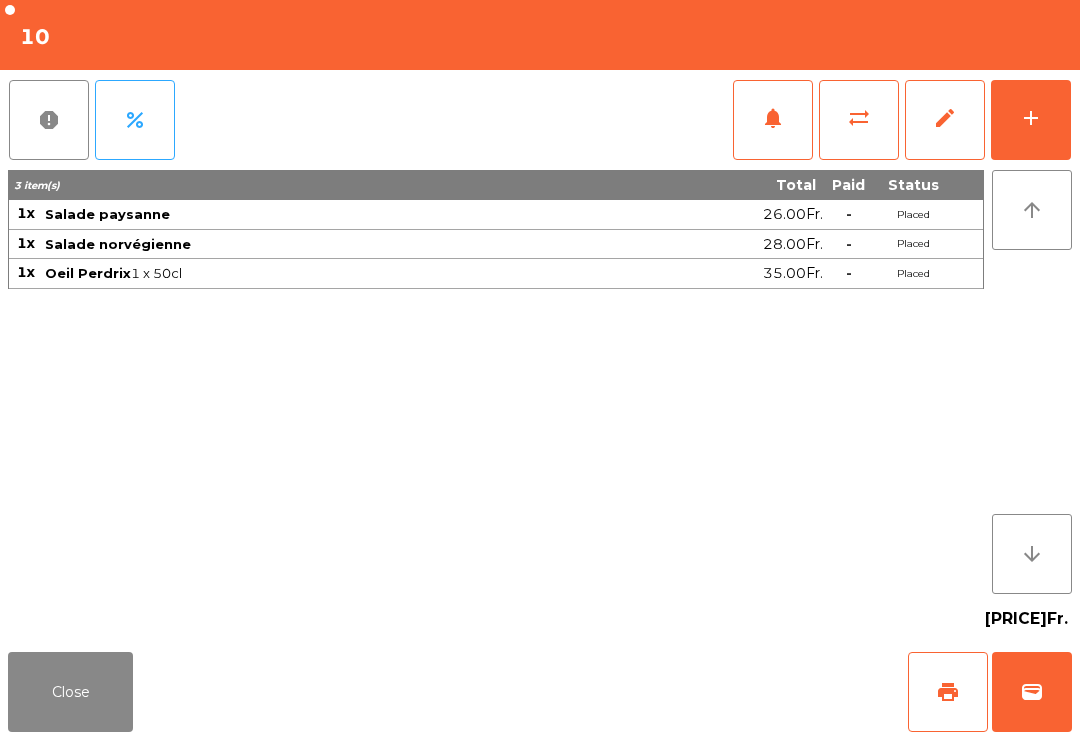 click on "Close" at bounding box center [70, 692] 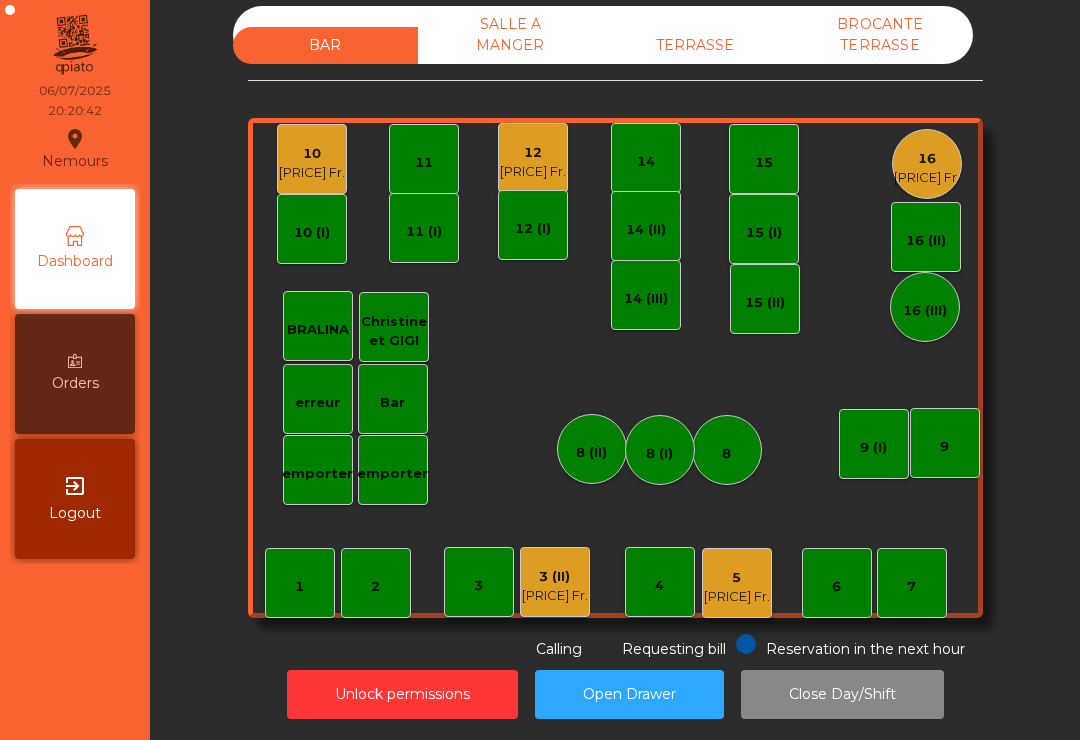 click on "16" at bounding box center [927, 159] 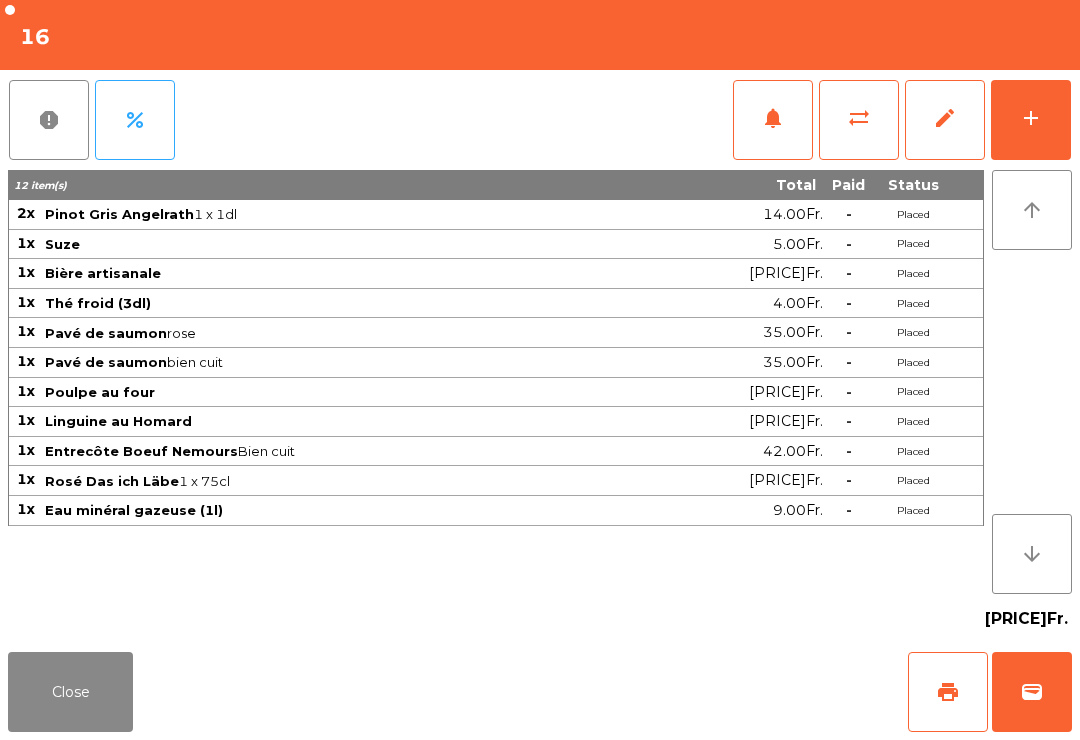 click on "add" at bounding box center [1031, 120] 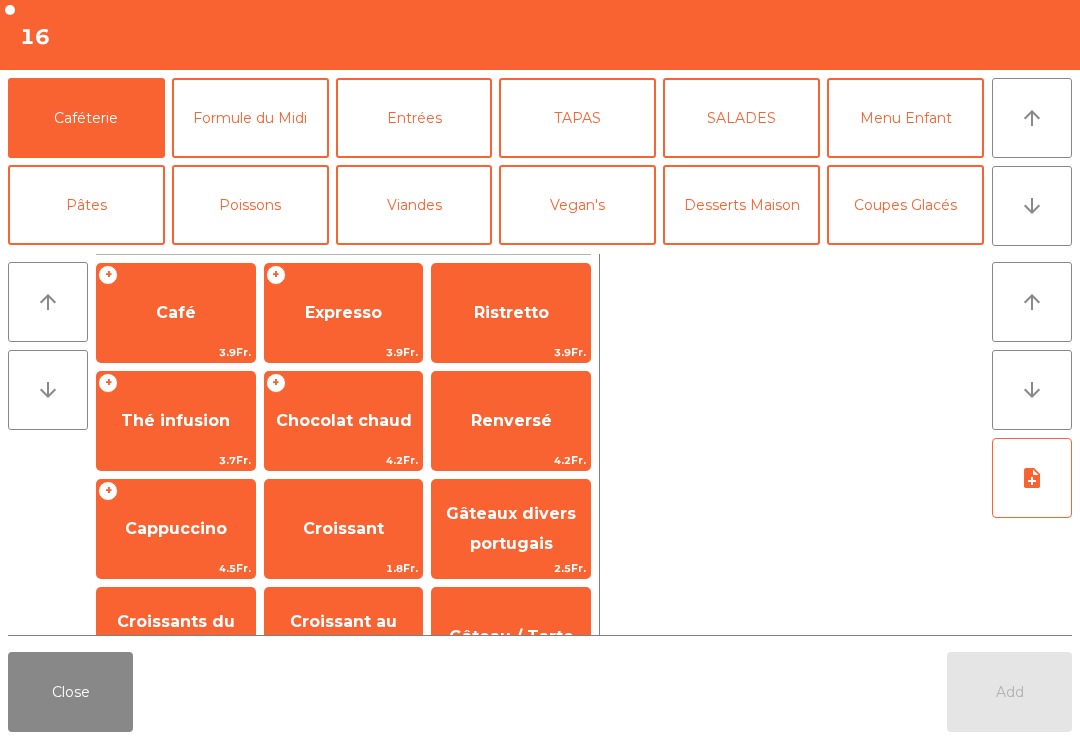 click on "arrow_downward" at bounding box center [1032, 206] 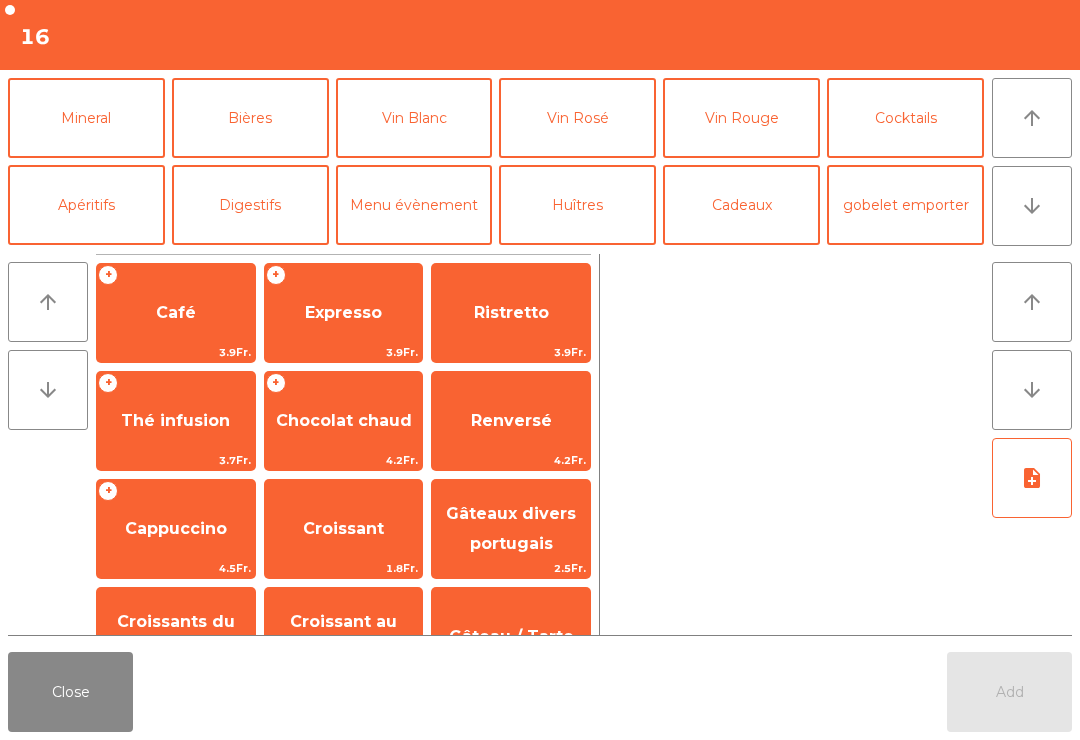 click on "arrow_upward" at bounding box center (1032, 118) 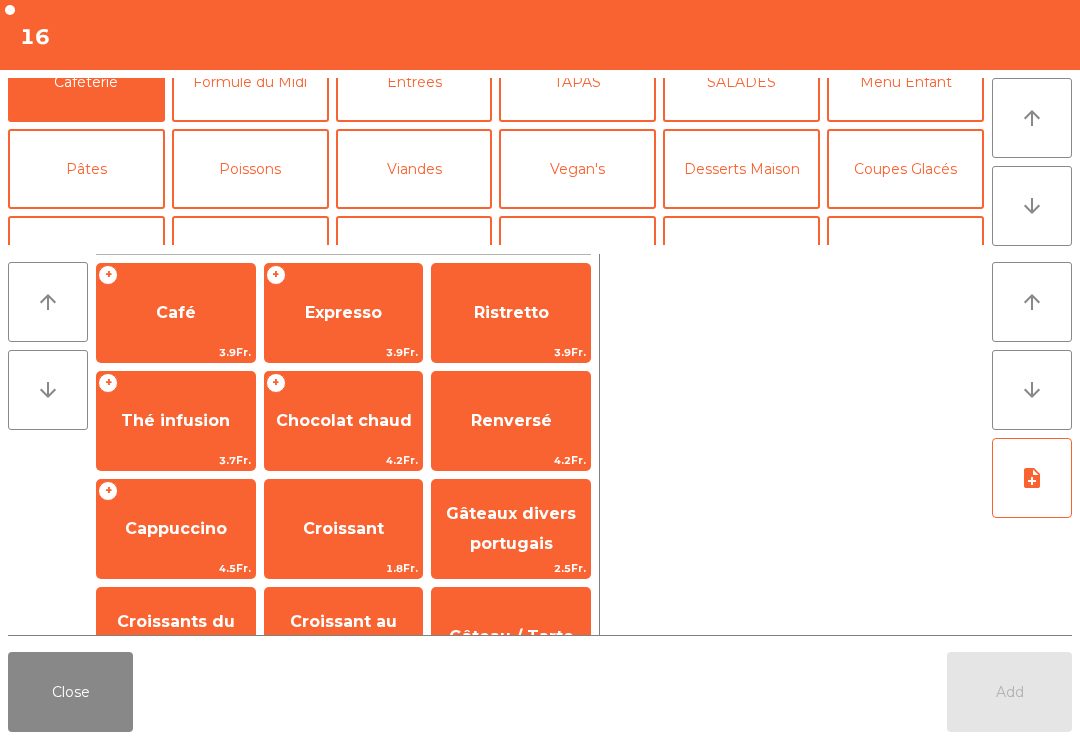 scroll, scrollTop: 0, scrollLeft: 0, axis: both 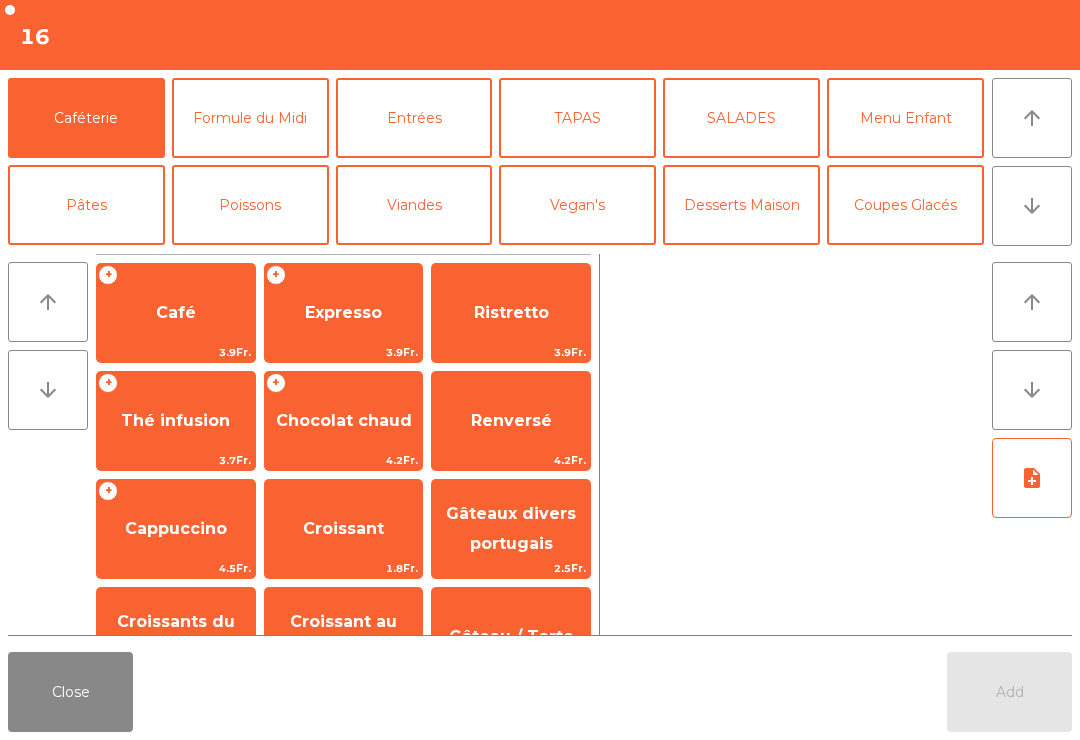 click on "Desserts Maison" at bounding box center [741, 205] 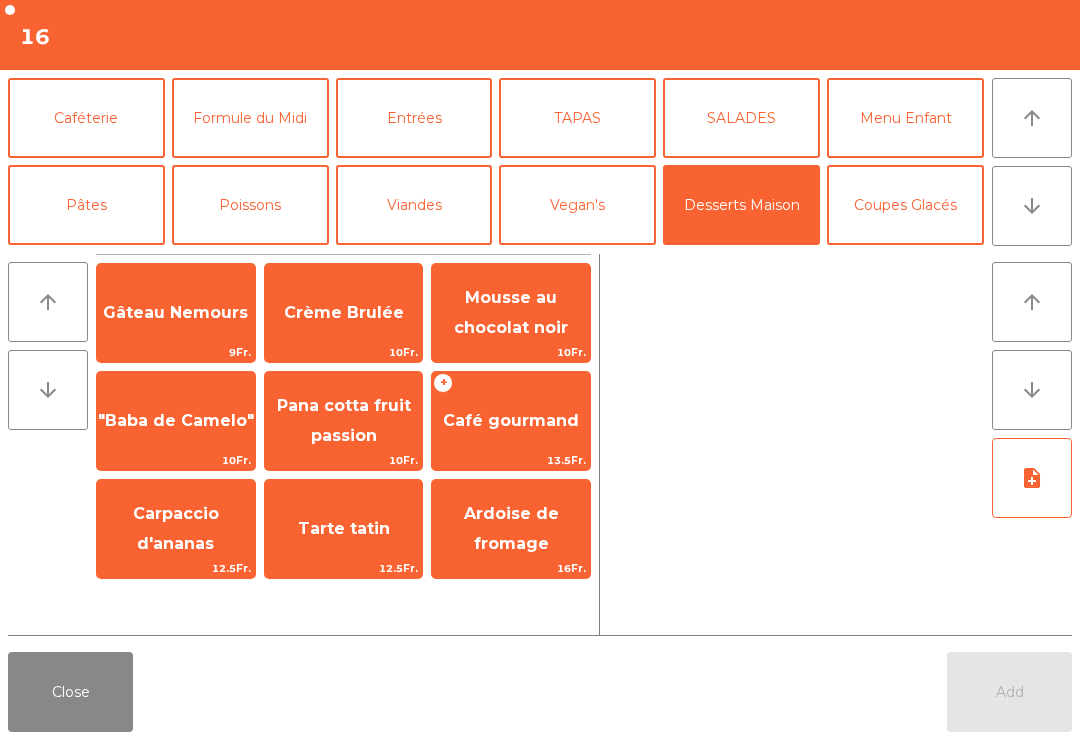 click on "Crème Brulée" at bounding box center (175, 312) 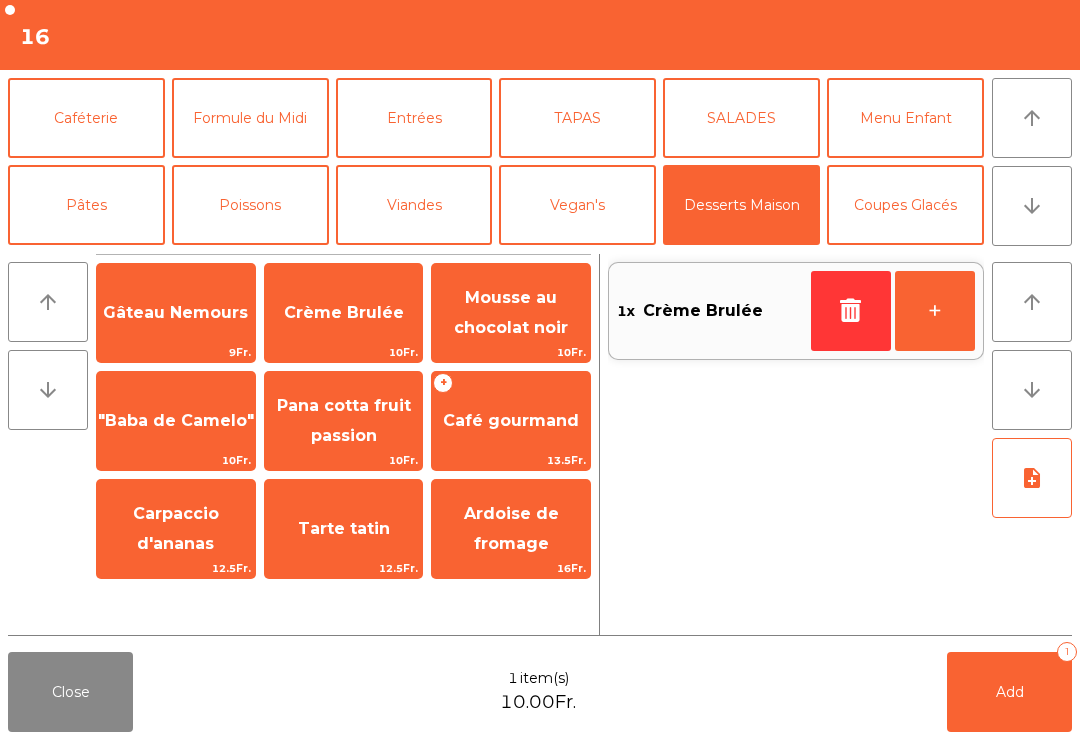click on "Crème Brulée" at bounding box center (175, 312) 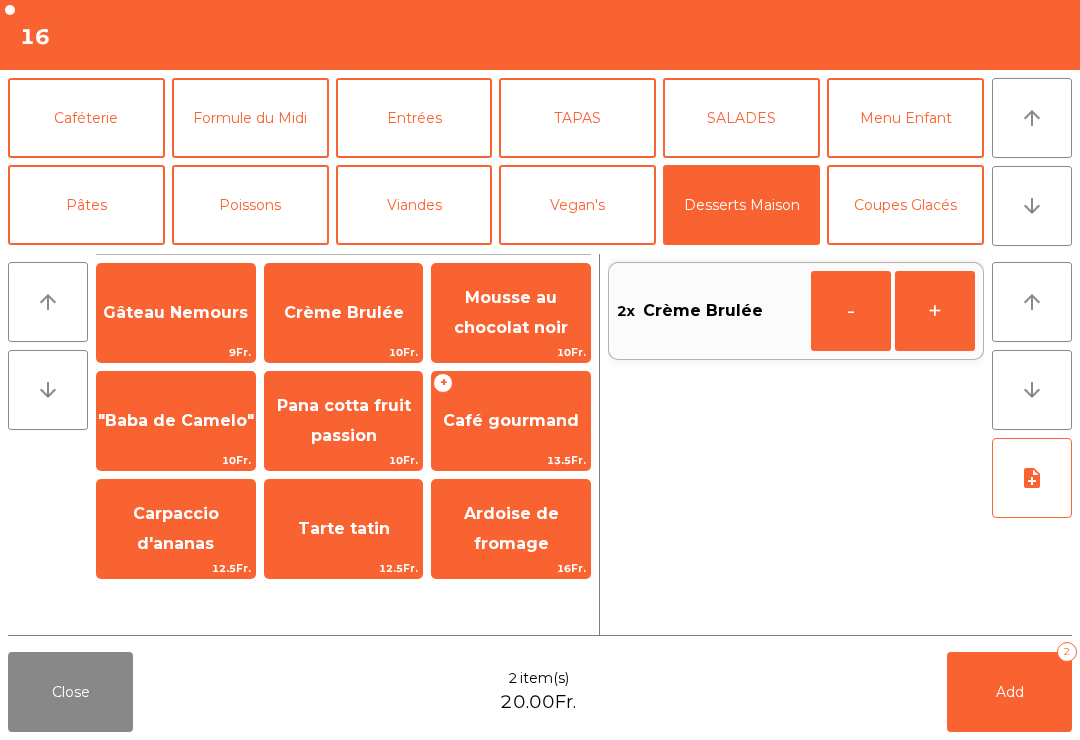 click on "Mousse au chocolat noir" at bounding box center (175, 312) 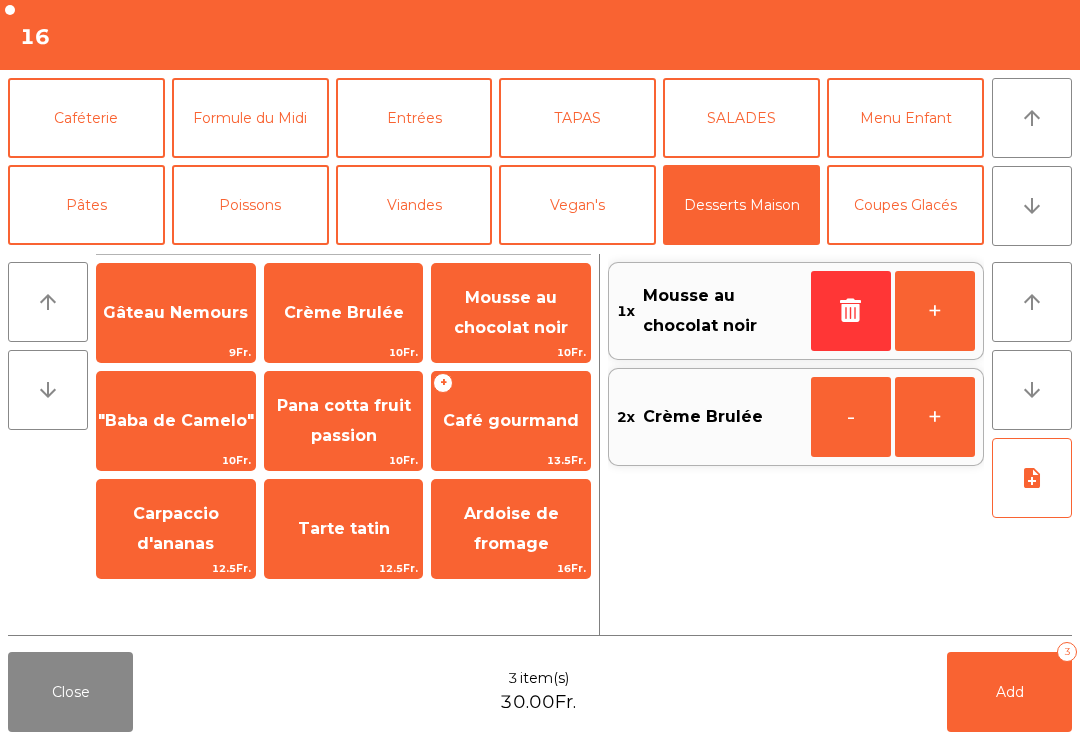 click on "Coupes Glacés" at bounding box center (905, 205) 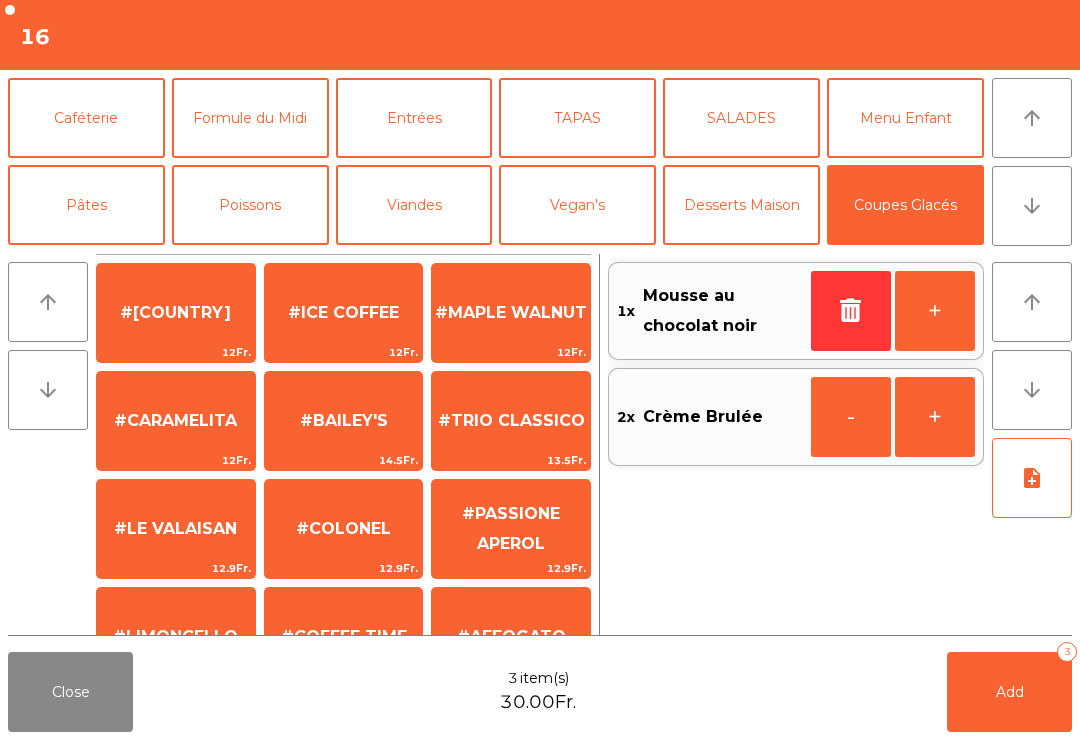 click on "arrow_downward" at bounding box center [1032, 390] 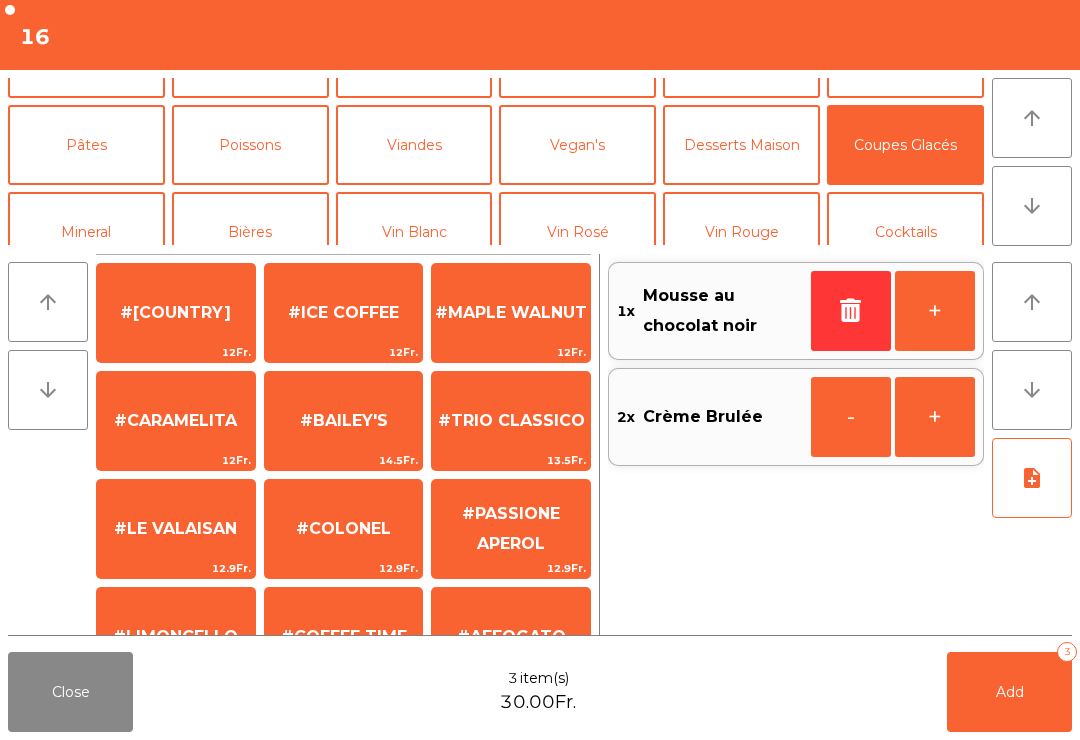 click on "arrow_downward" at bounding box center [1032, 206] 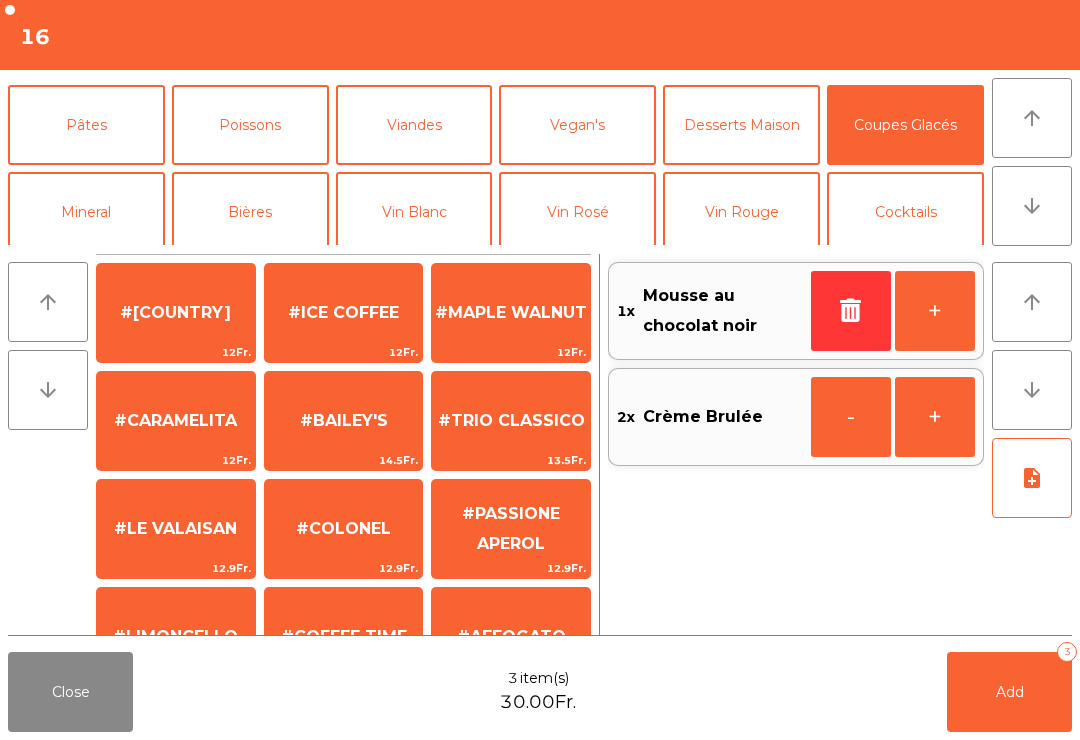 click on "arrow_downward" at bounding box center [1032, 206] 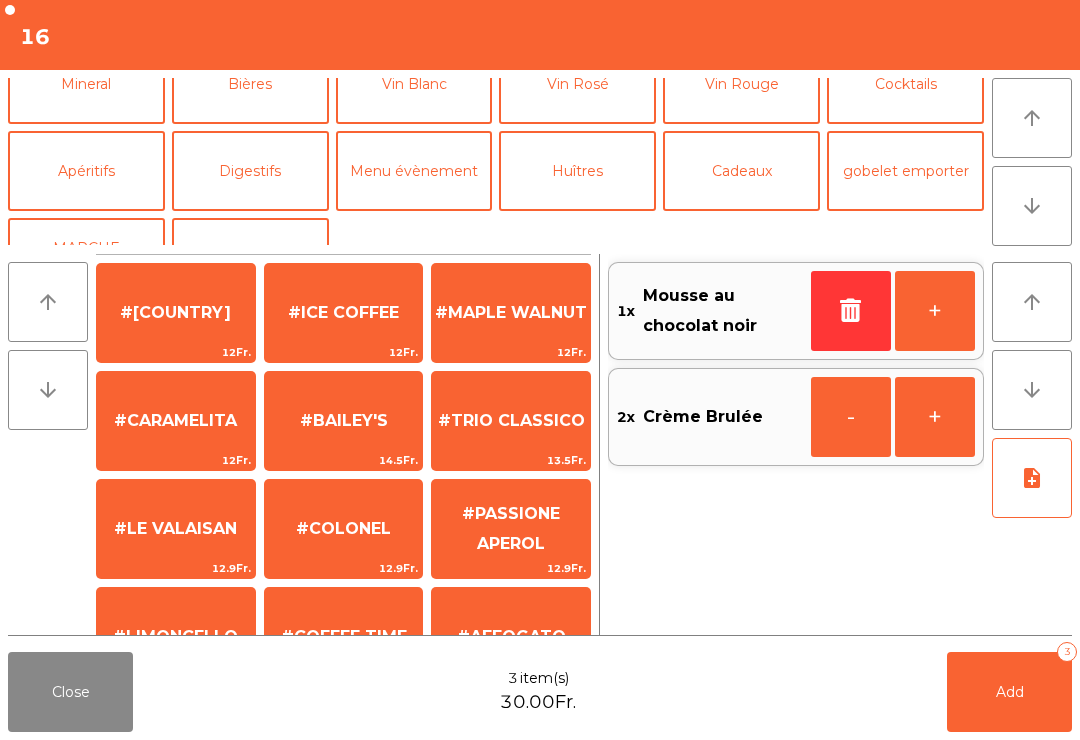 click on "arrow_downward" at bounding box center [1032, 206] 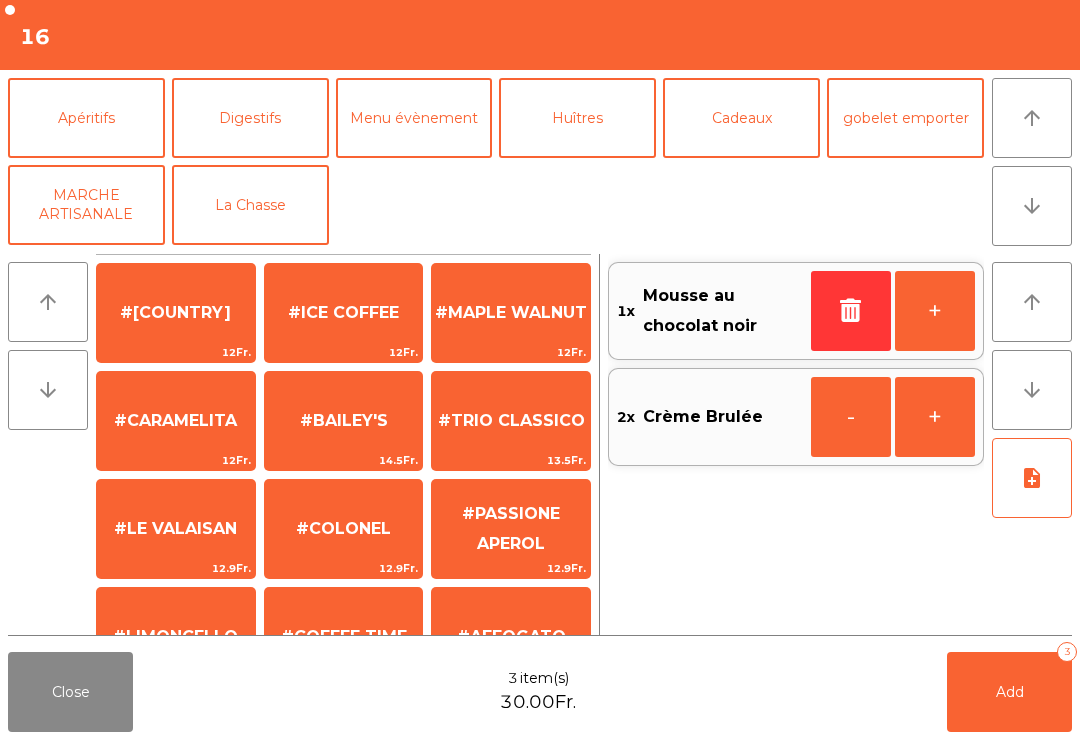 scroll, scrollTop: 412, scrollLeft: 0, axis: vertical 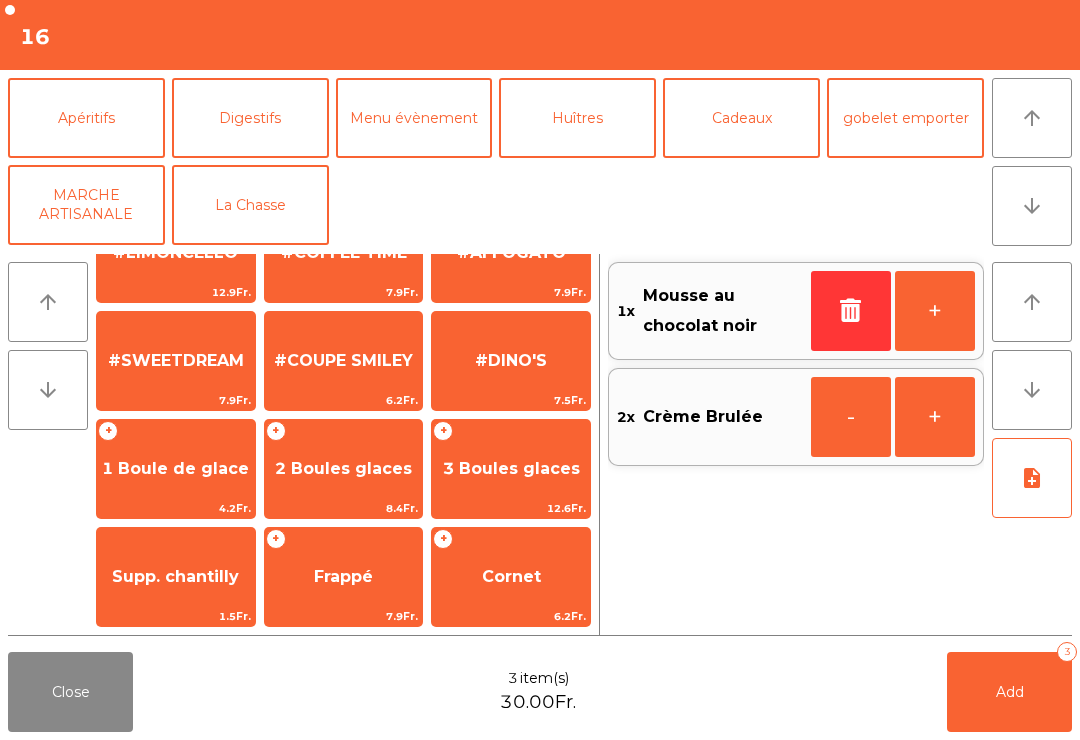 click on "1 Boule de glace" at bounding box center (176, 469) 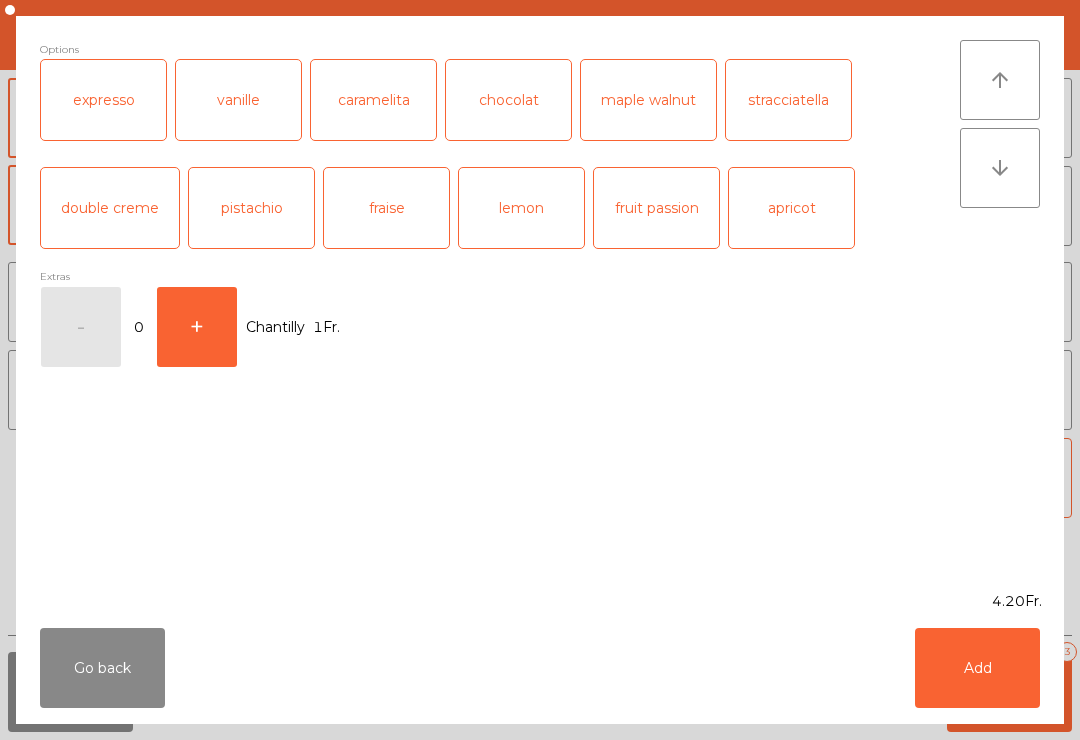 click on "maple walnut" at bounding box center (648, 100) 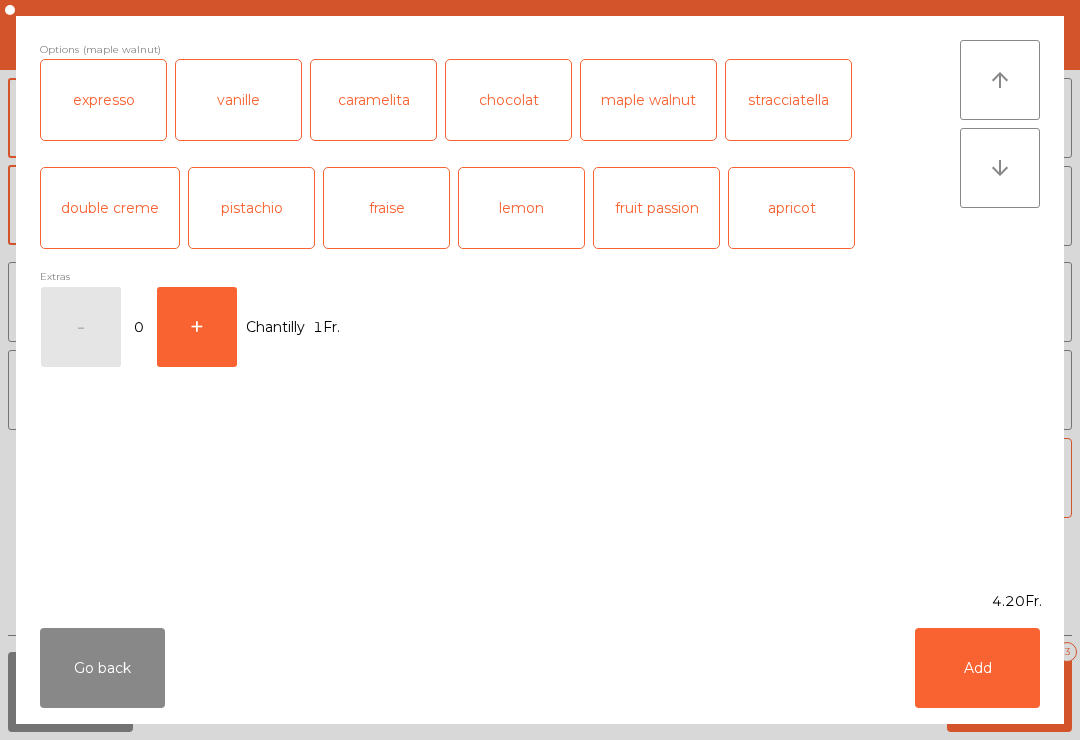 click on "Add" at bounding box center [977, 668] 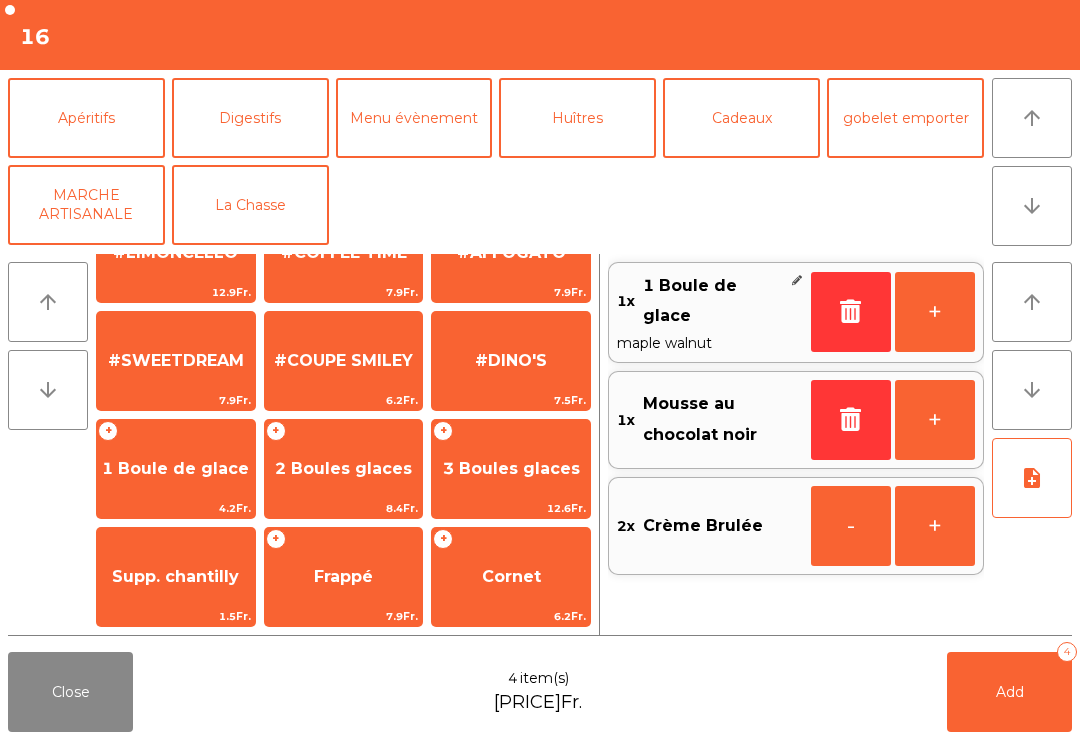 click on "Add   4" at bounding box center (1009, 692) 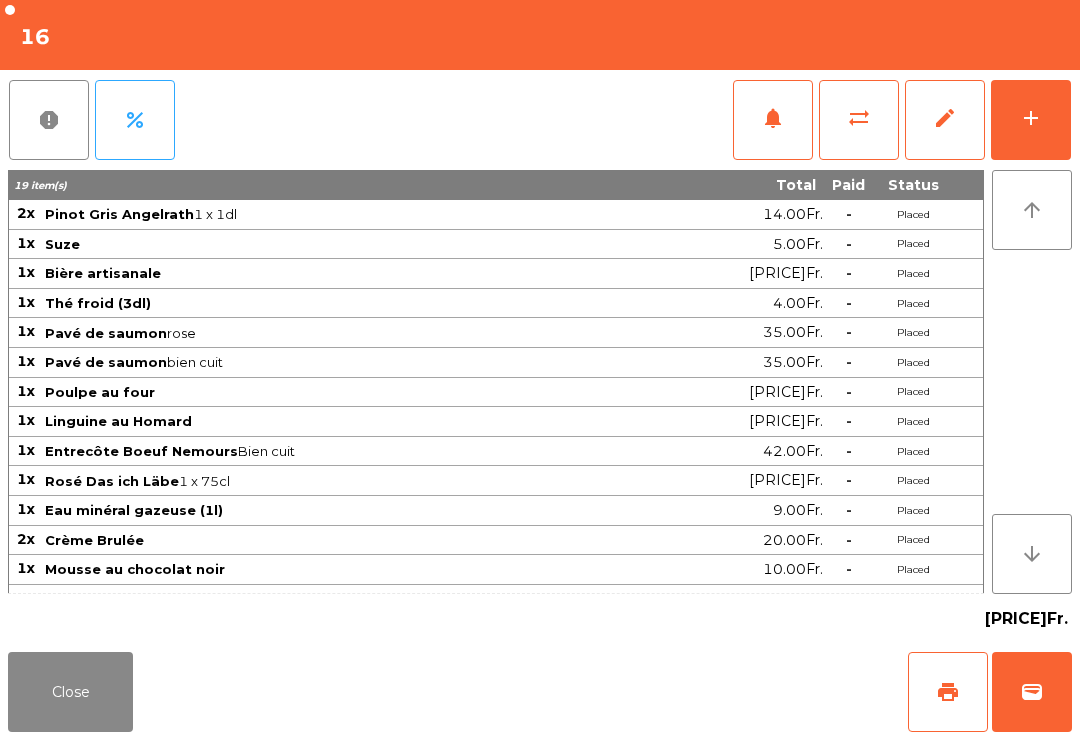 click on "Close" at bounding box center (70, 692) 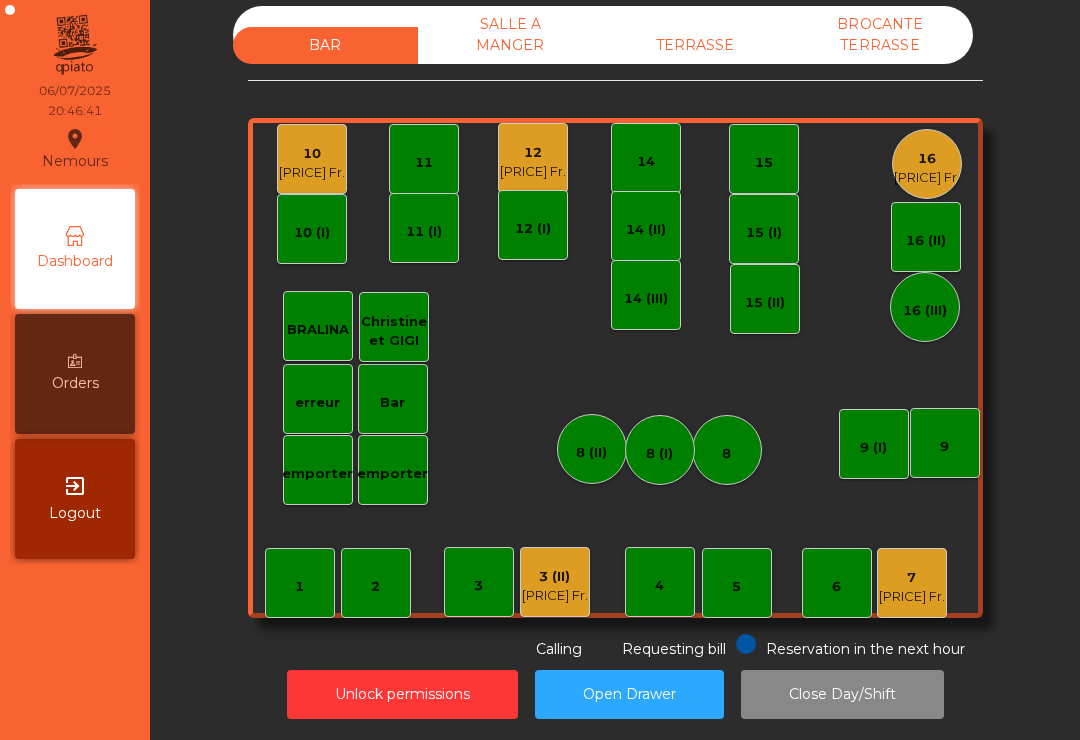 click on "12" at bounding box center (912, 578) 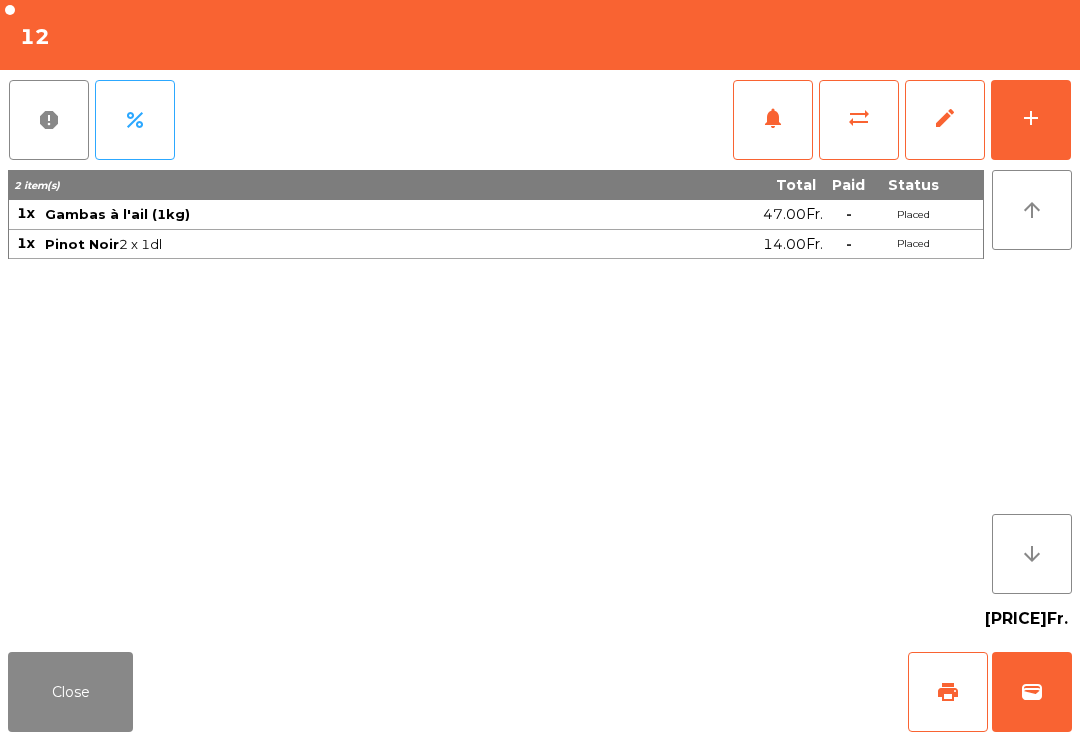 click on "add" at bounding box center [1031, 118] 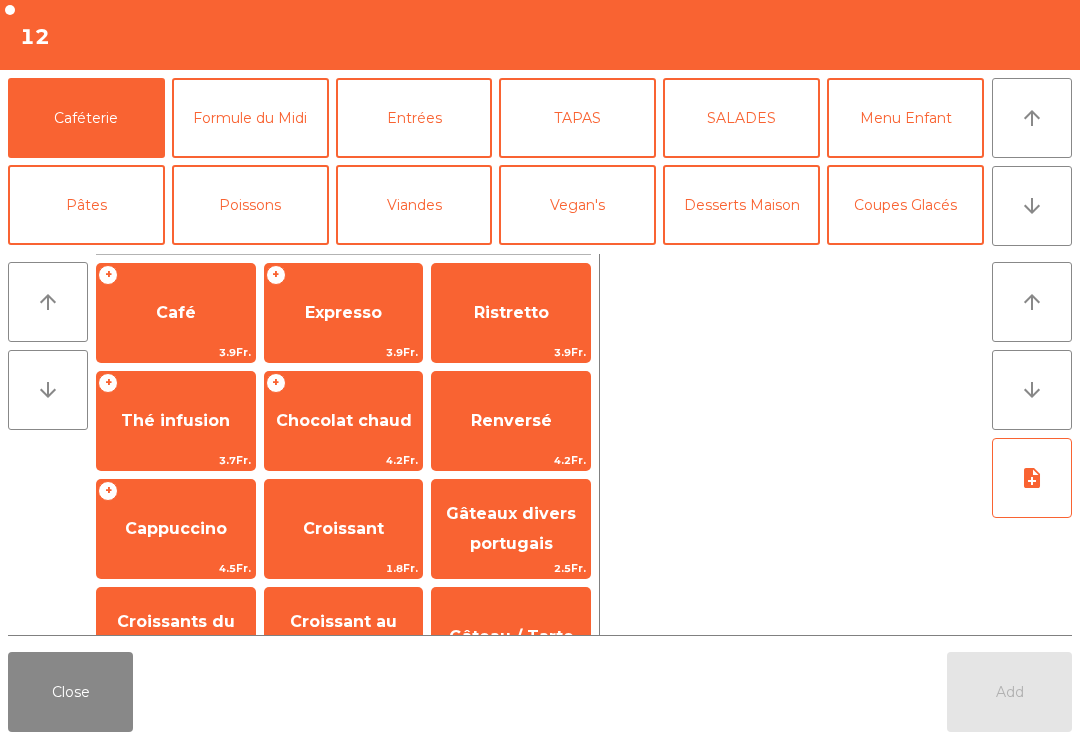 click on "arrow_downward" at bounding box center (1032, 206) 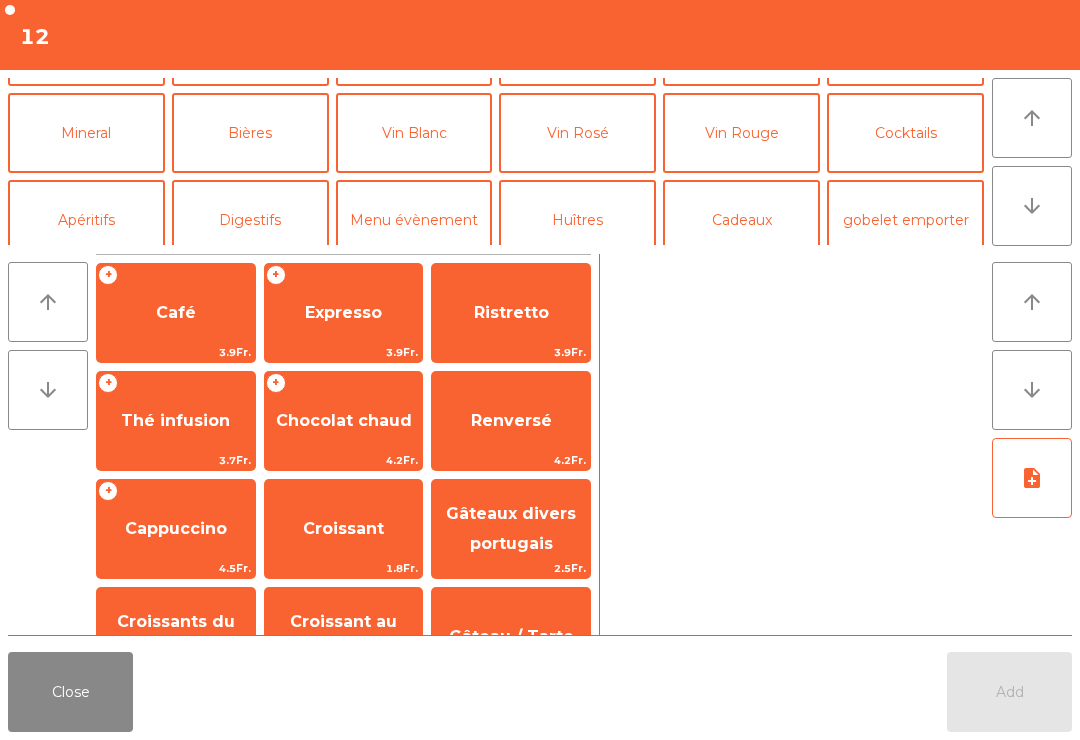 scroll, scrollTop: 174, scrollLeft: 0, axis: vertical 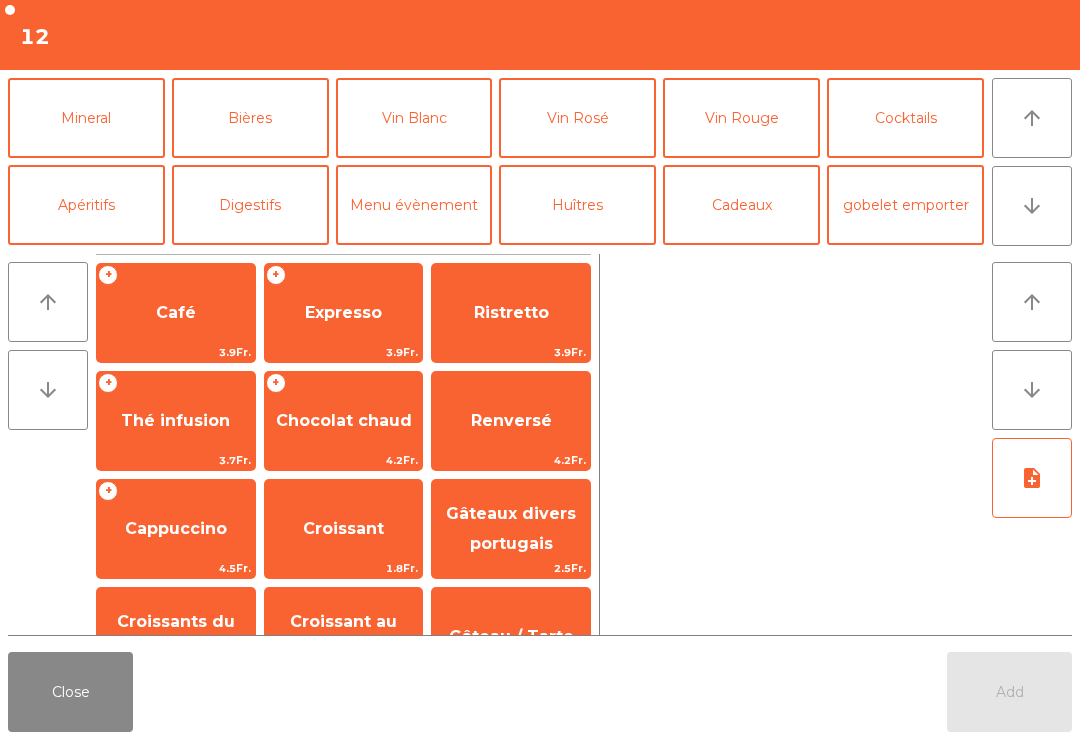 click on "Vin Rouge" at bounding box center (741, 118) 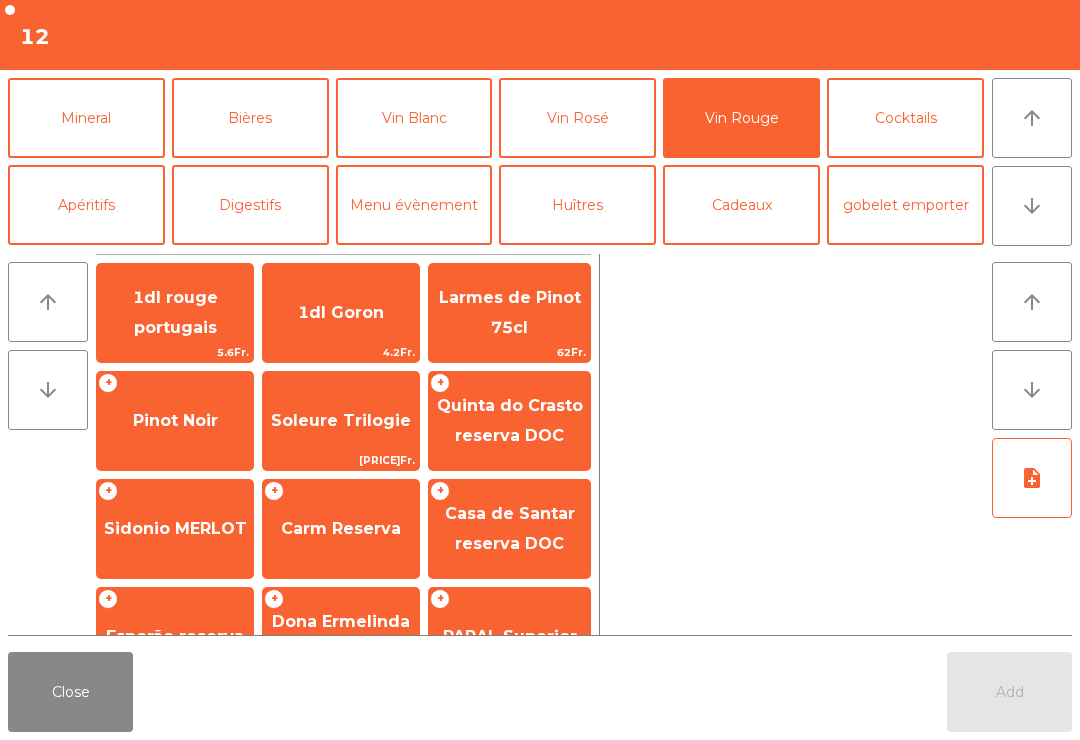 click on "Pinot Noir" at bounding box center [175, 312] 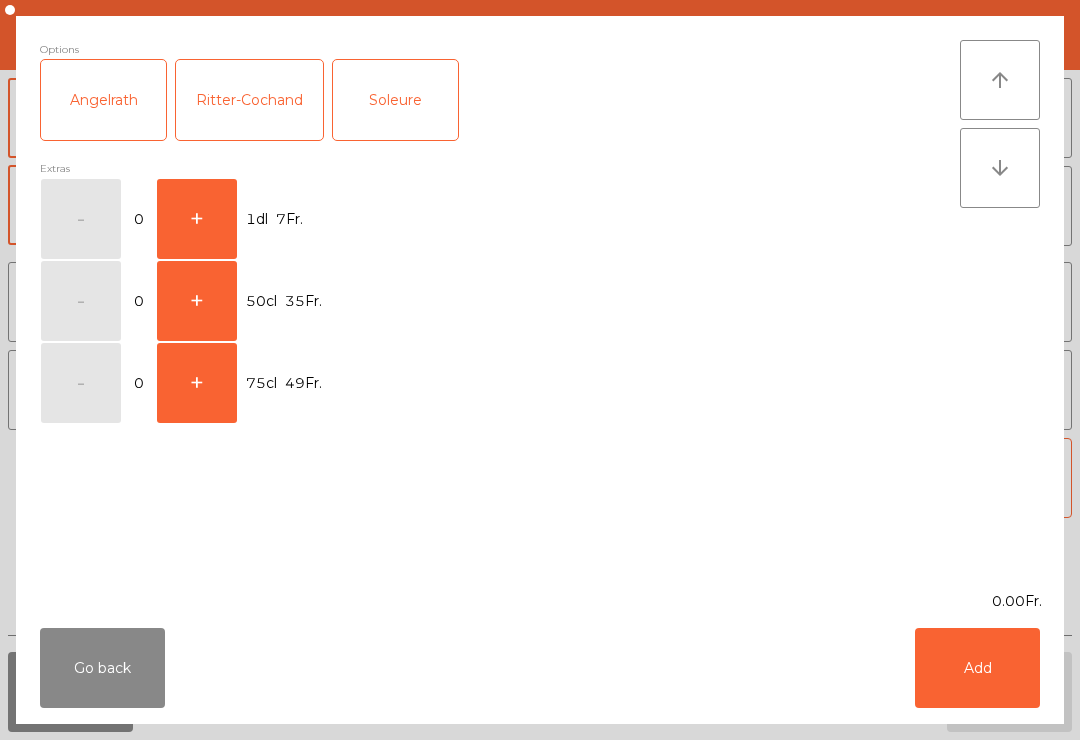 click on "+" at bounding box center (81, 219) 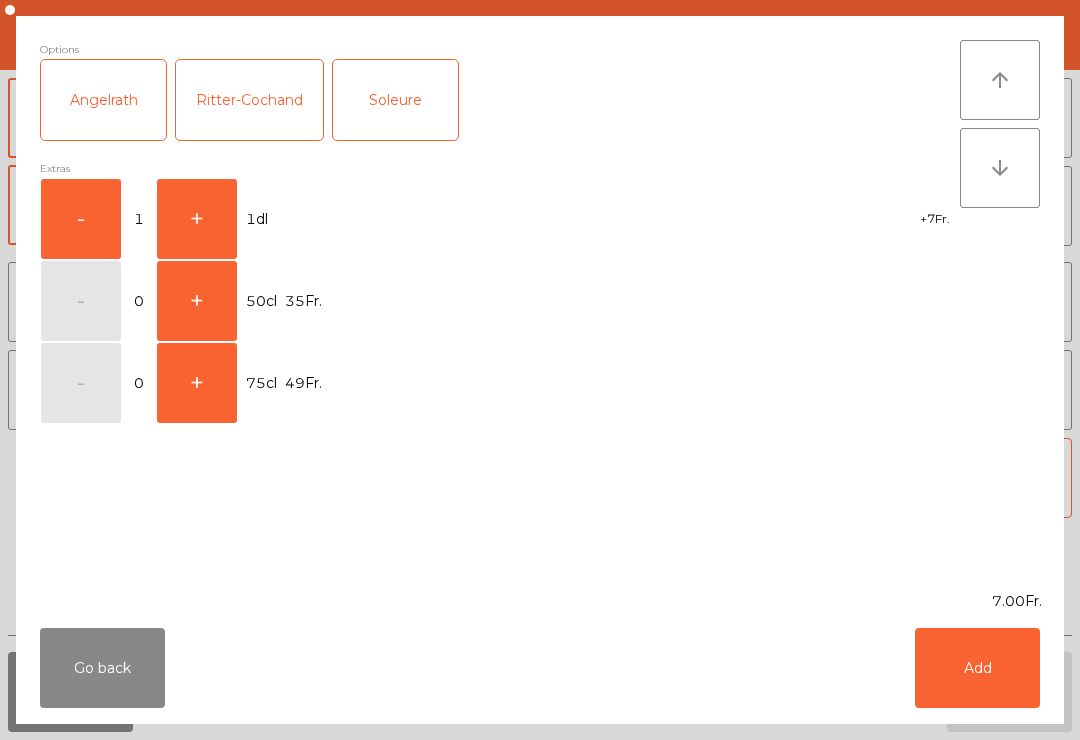 click on "+" at bounding box center (81, 219) 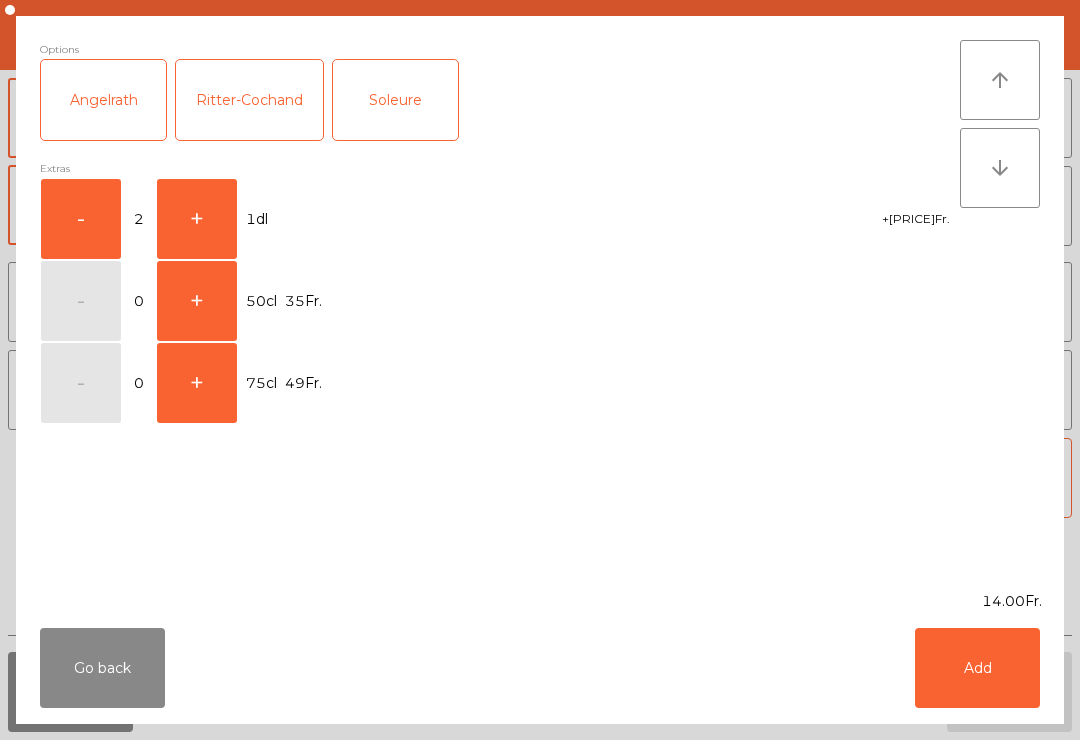 click on "Add" at bounding box center [977, 668] 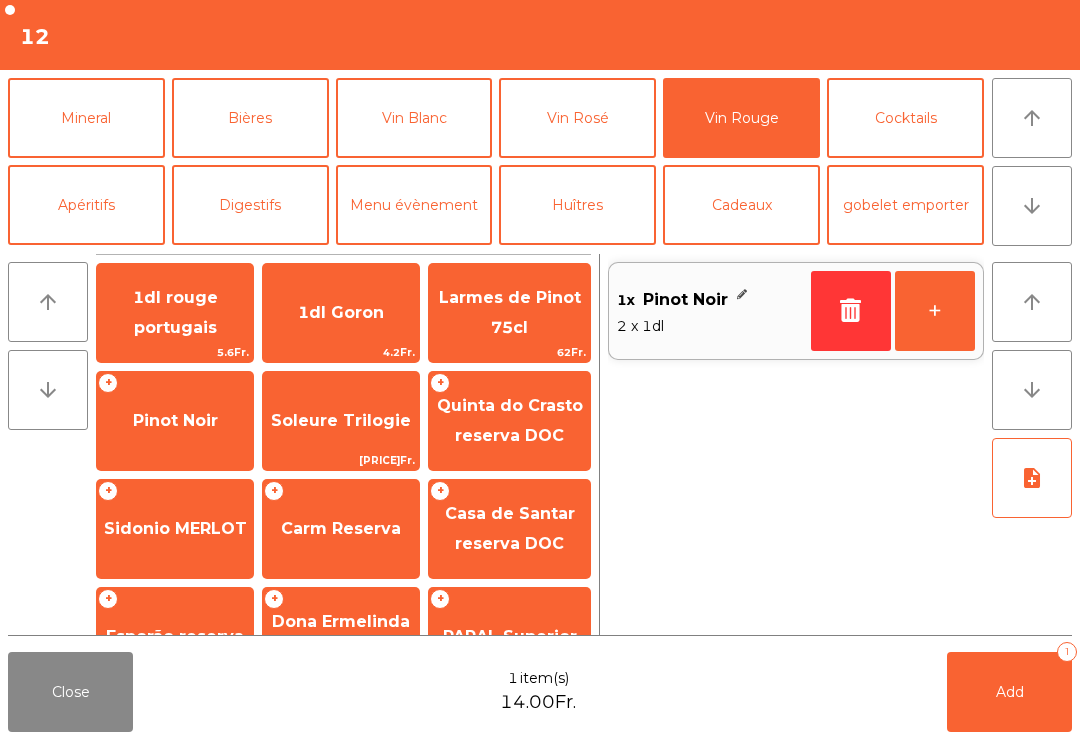 click on "Add" at bounding box center (1010, 692) 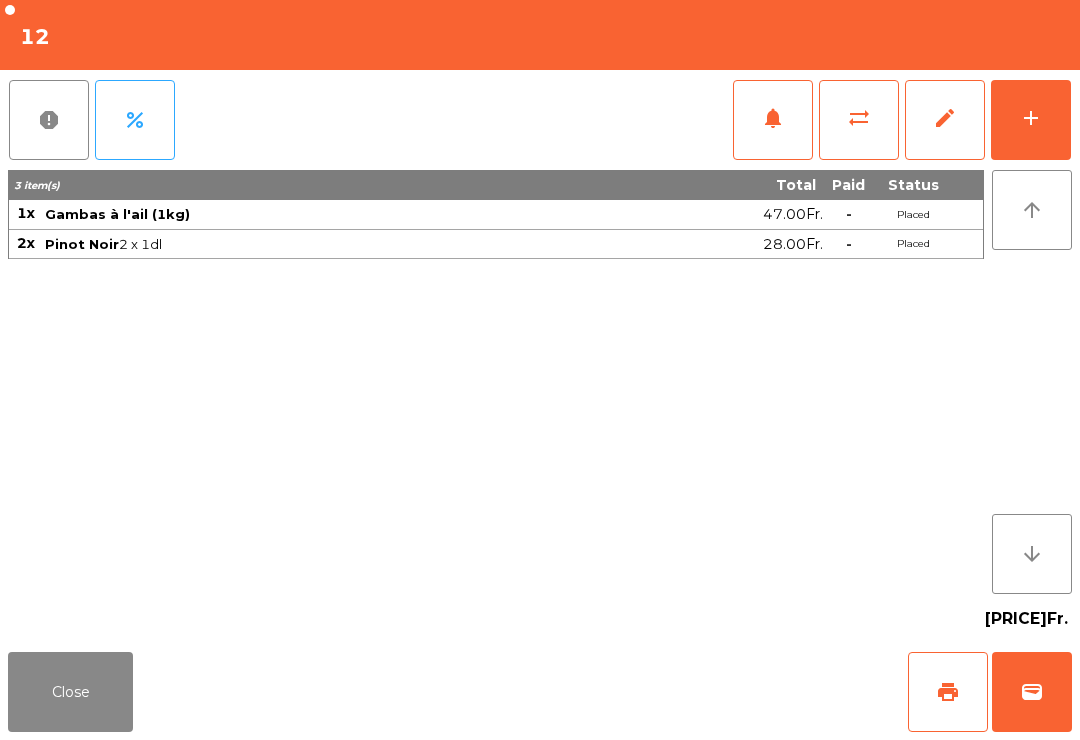 click on "Close" at bounding box center [70, 692] 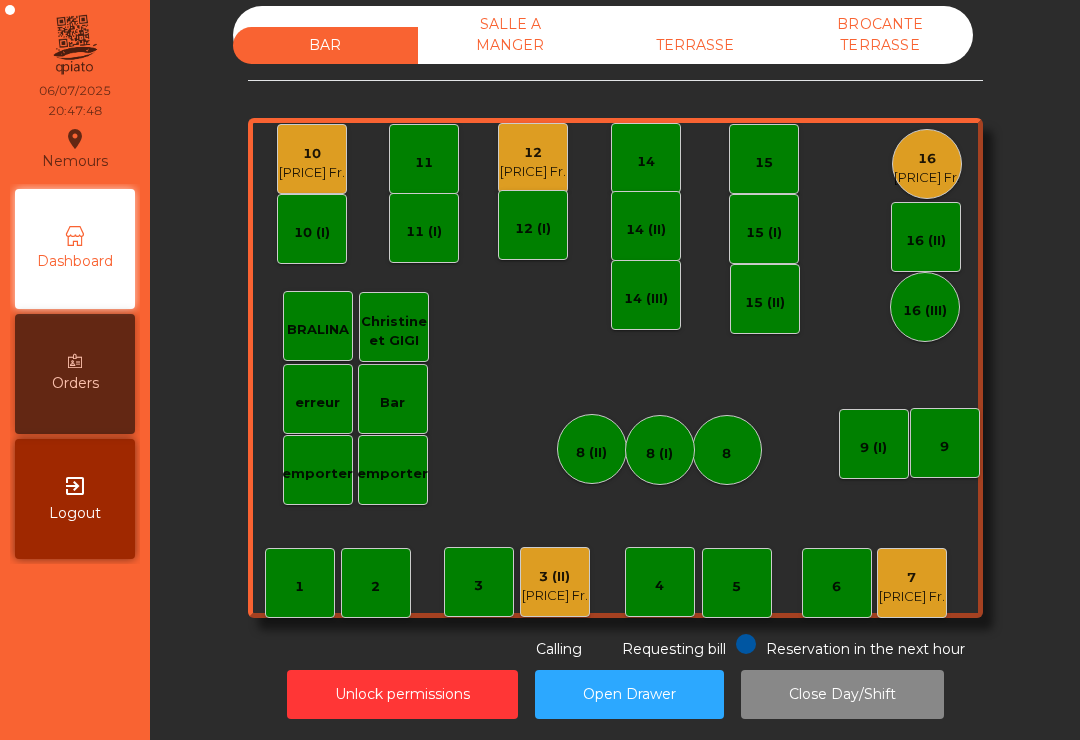 click on "[NUMBER] (II)   [PRICE] Fr." at bounding box center [555, 582] 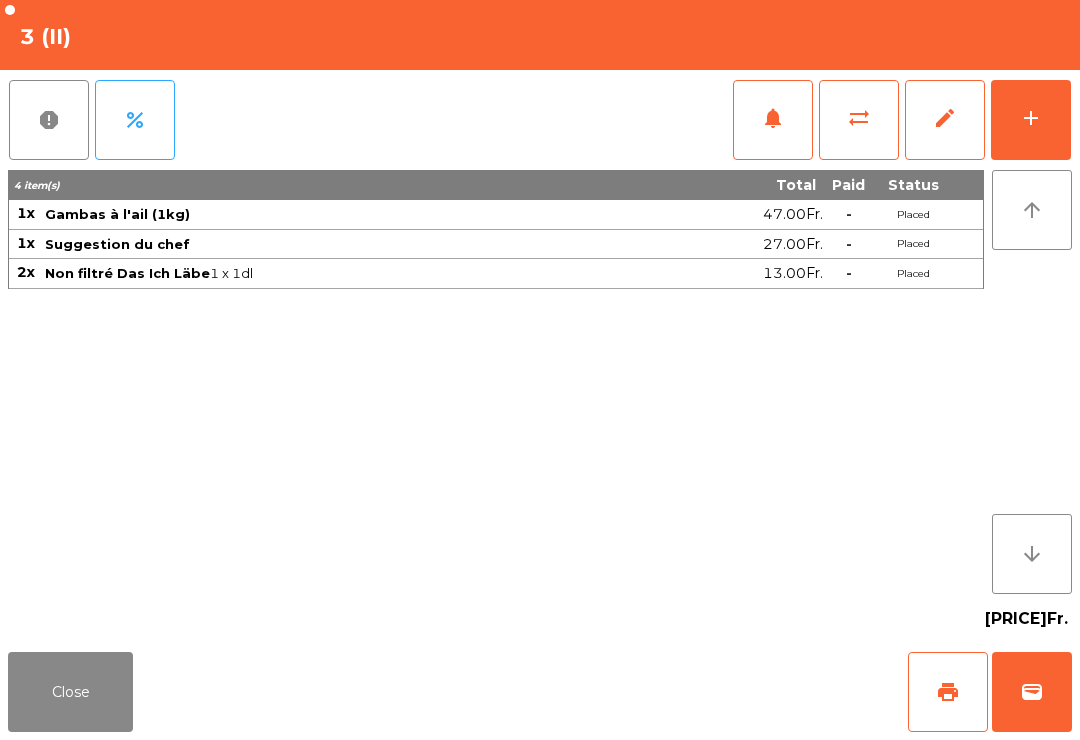 click on "add" at bounding box center [1031, 120] 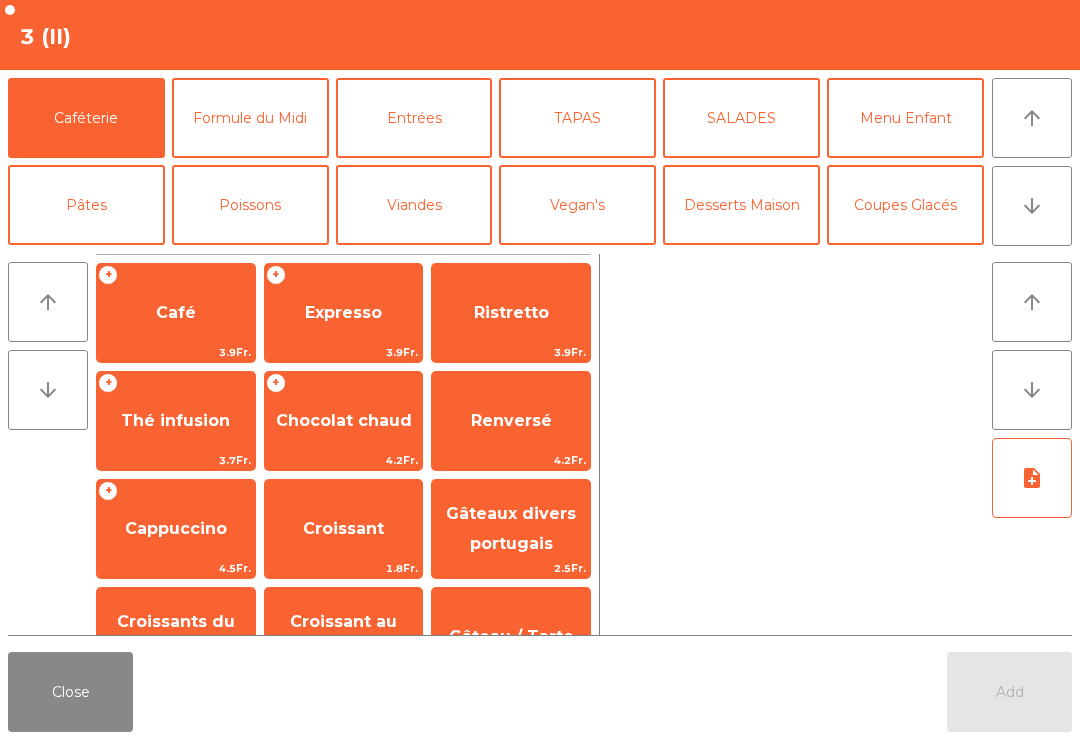 click on "arrow_upward" at bounding box center [1032, 118] 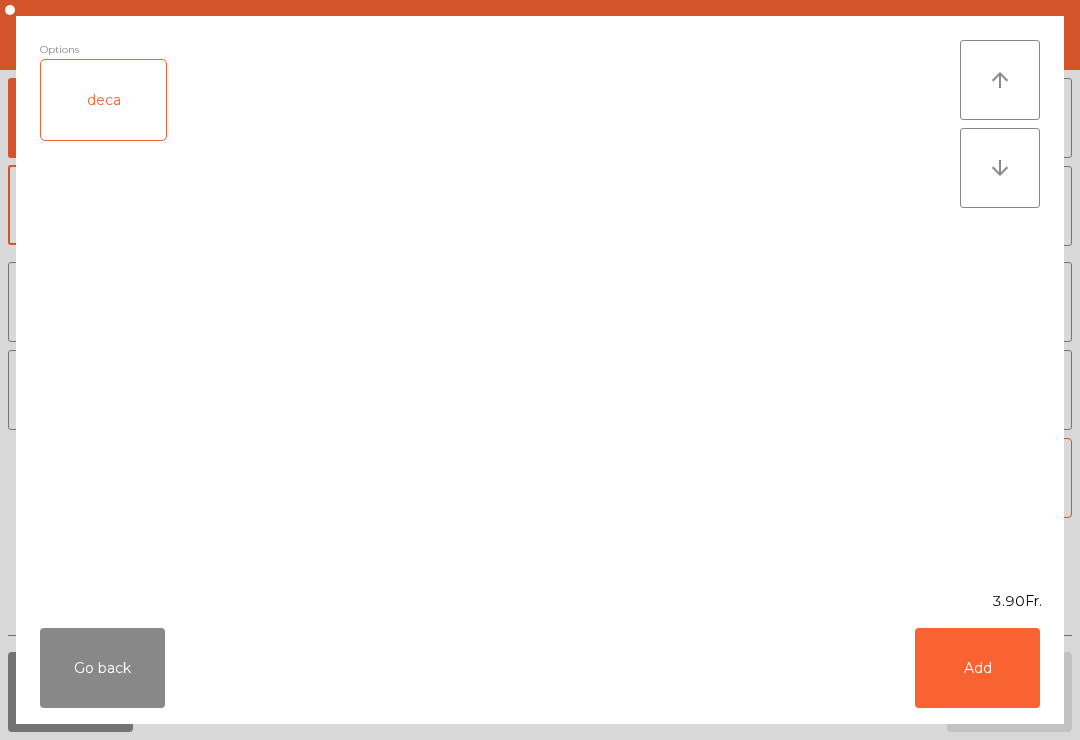 click on "deca" at bounding box center [103, 100] 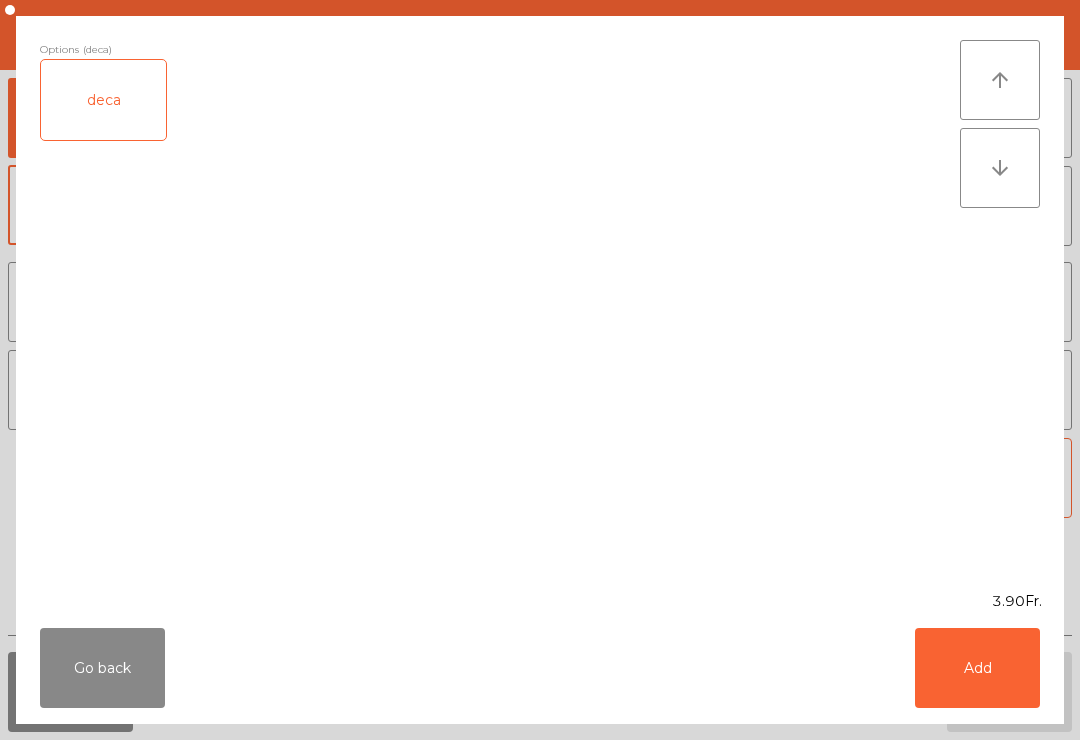 click on "Add" at bounding box center [977, 668] 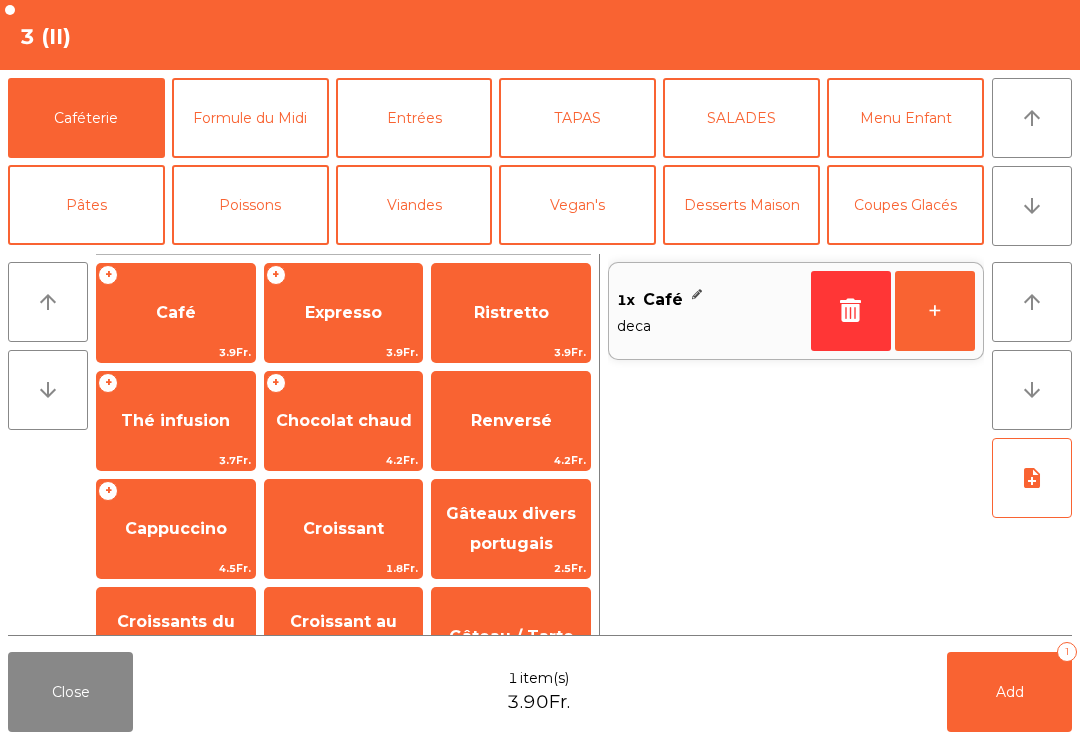 click on "Desserts Maison" at bounding box center [741, 205] 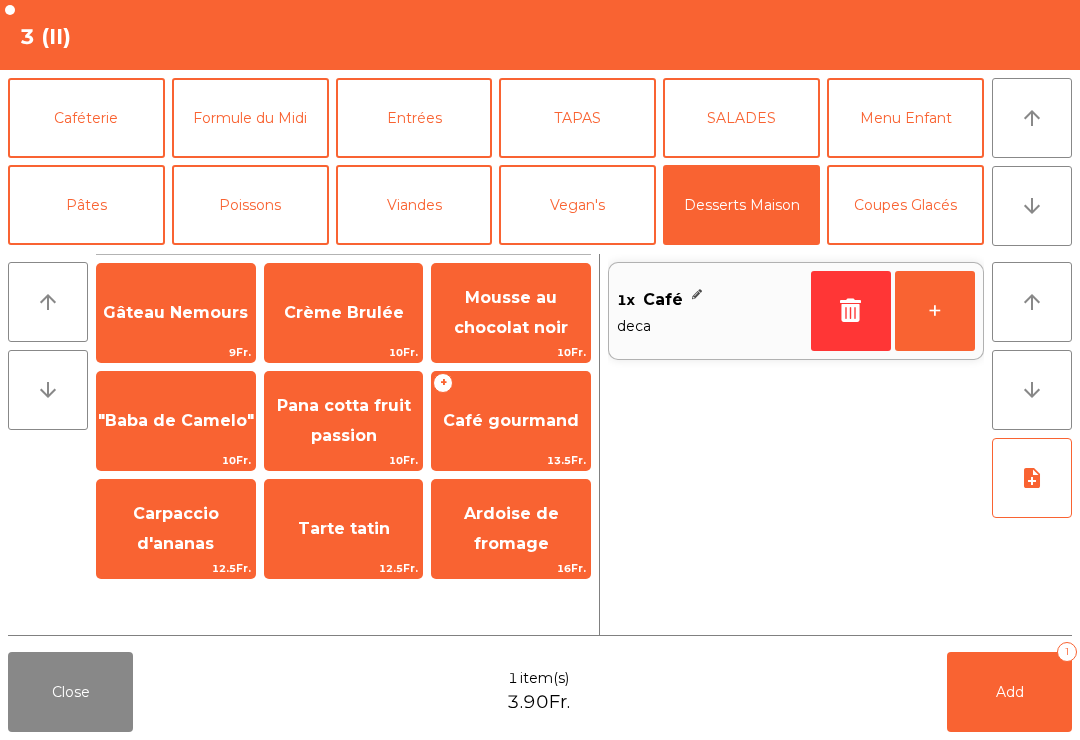 click on "Tarte tatin" at bounding box center (175, 312) 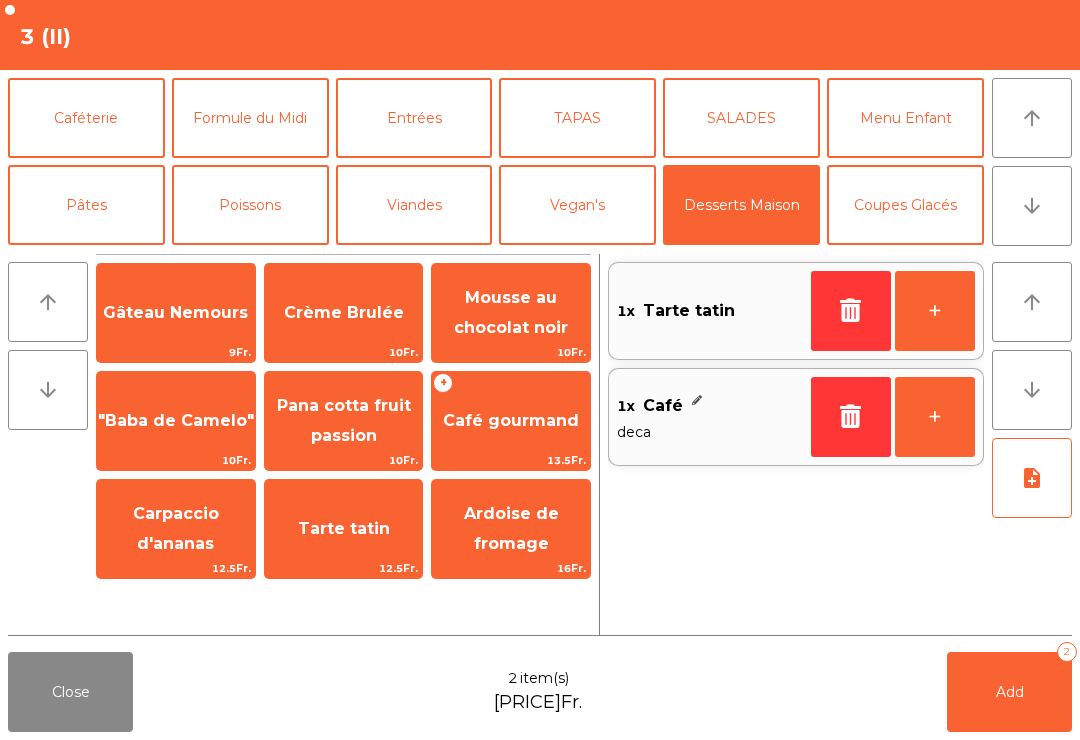 click on "Add" at bounding box center [1010, 692] 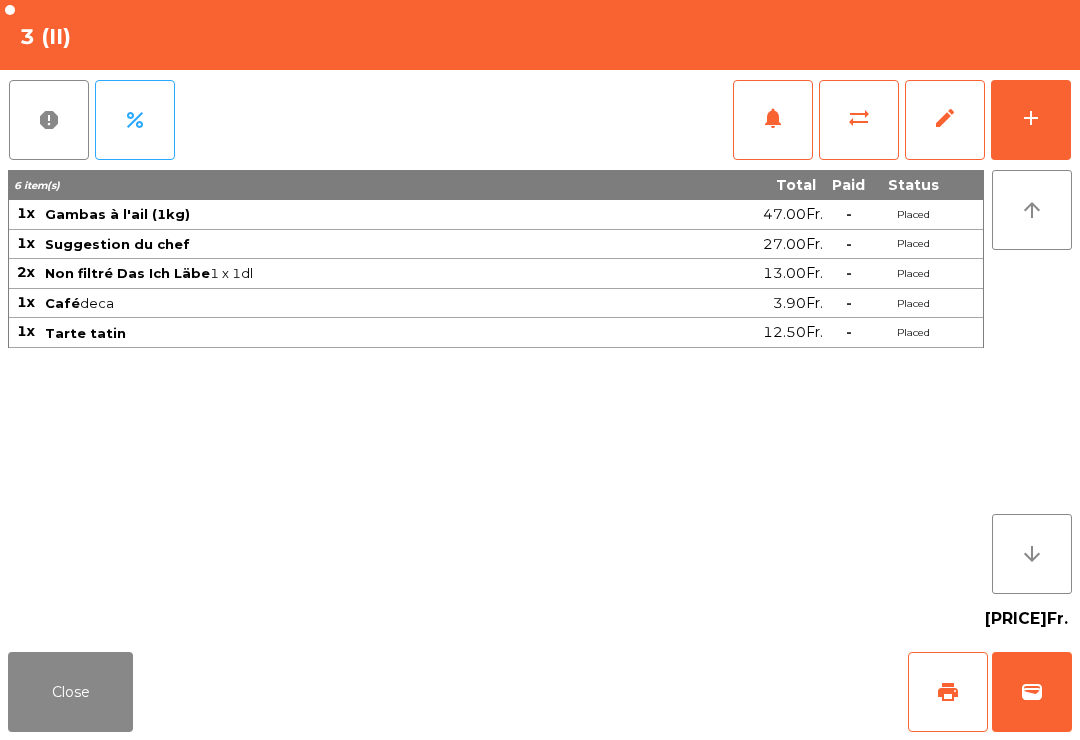 click on "Close" at bounding box center [70, 692] 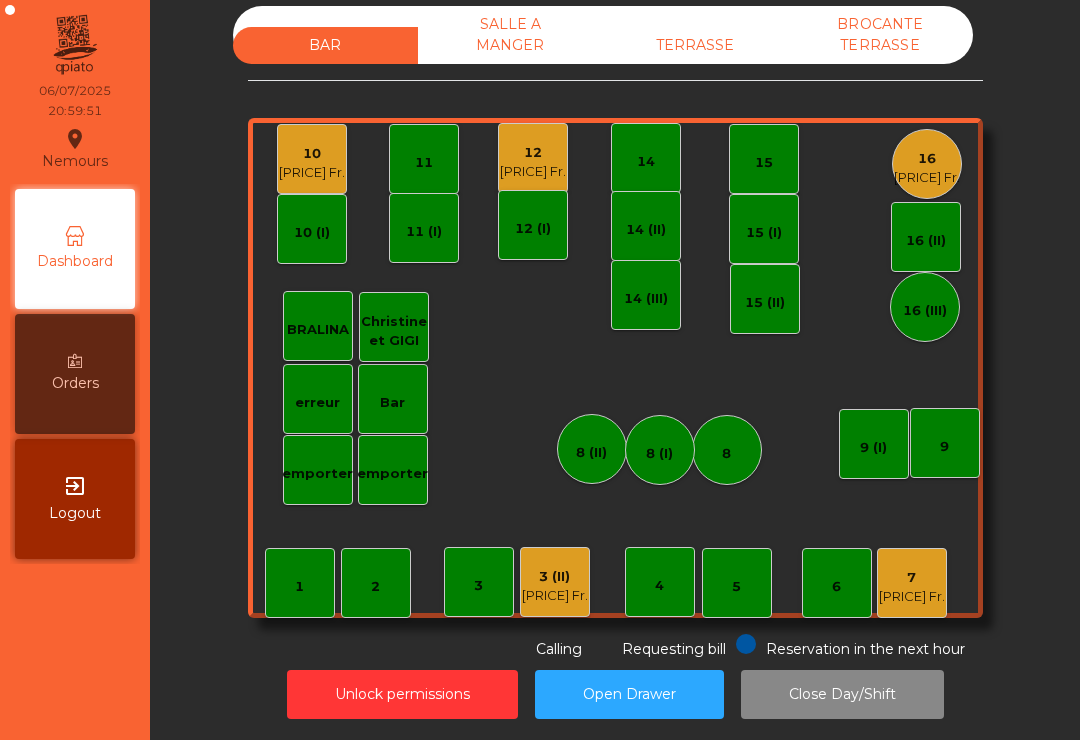 click on "[PRICE] Fr." at bounding box center [912, 597] 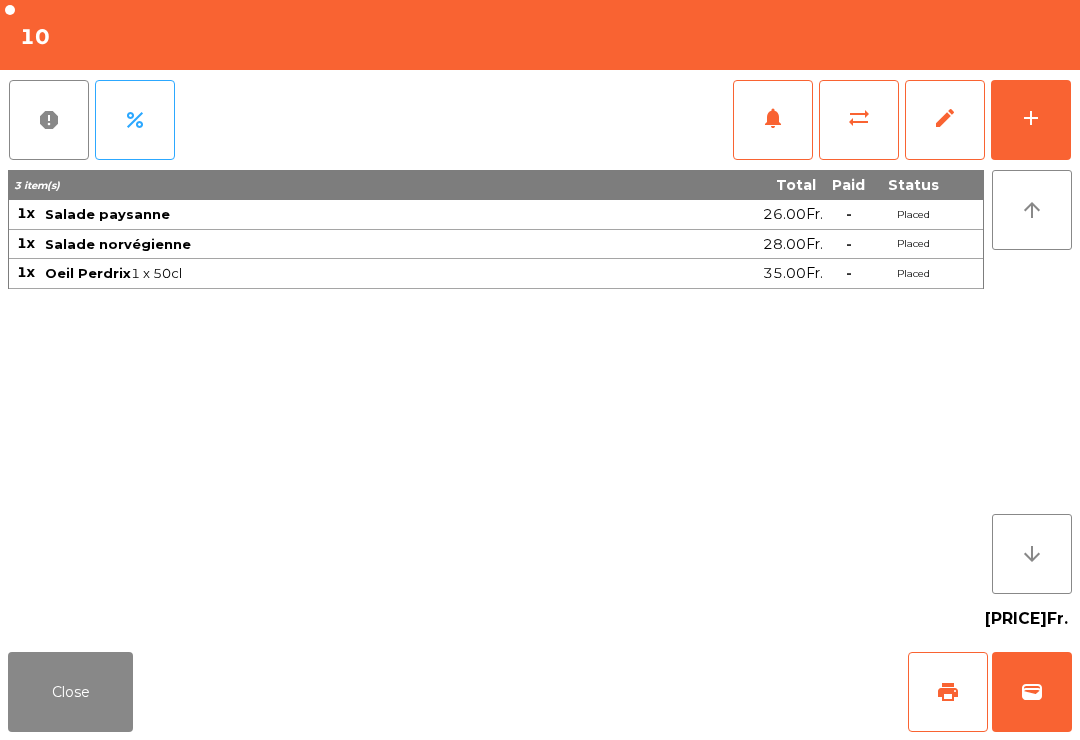 click on "add" at bounding box center (1031, 120) 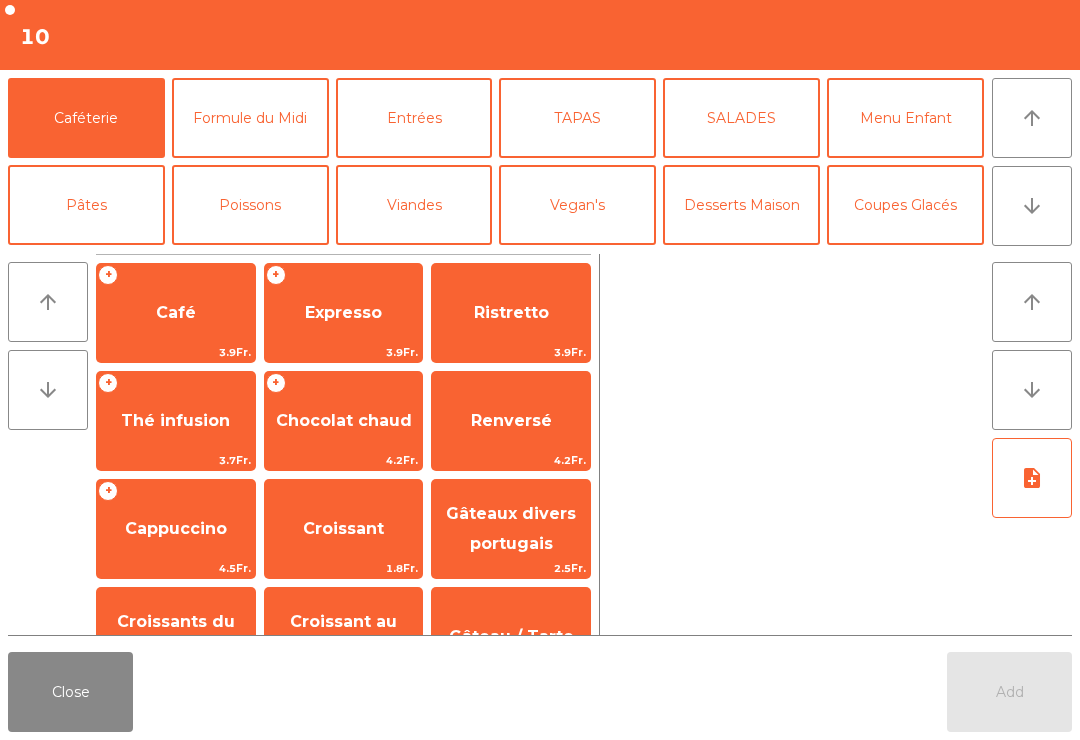 click on "Desserts Maison" at bounding box center (741, 205) 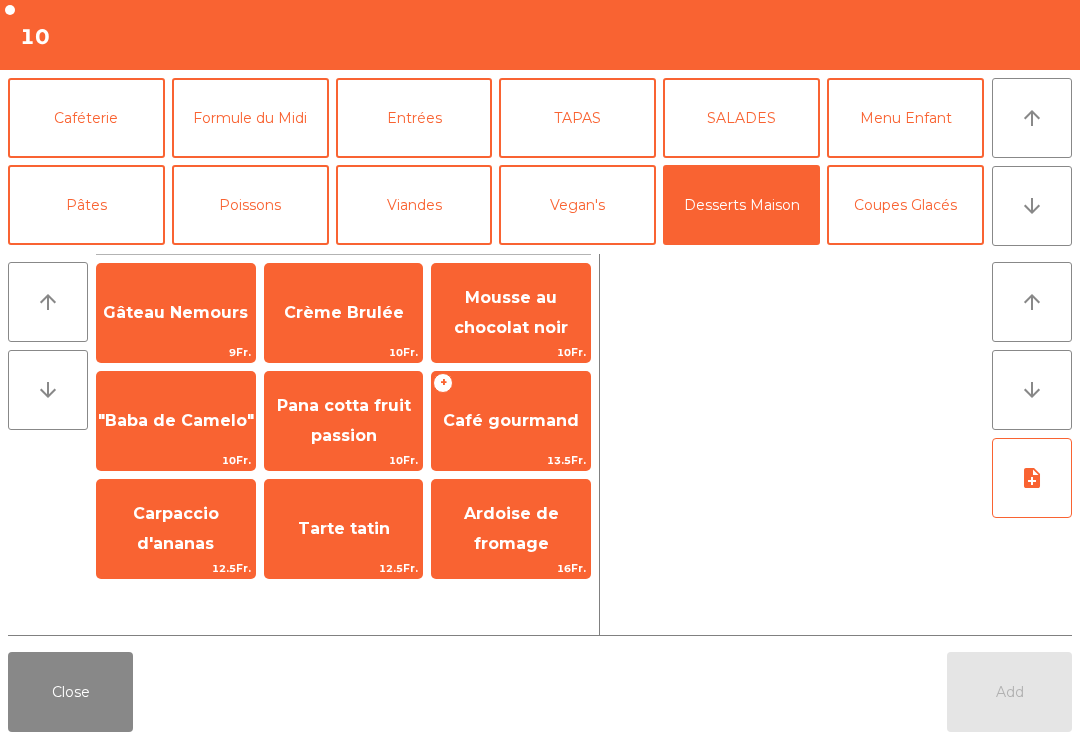 click on "Tarte tatin" at bounding box center (175, 312) 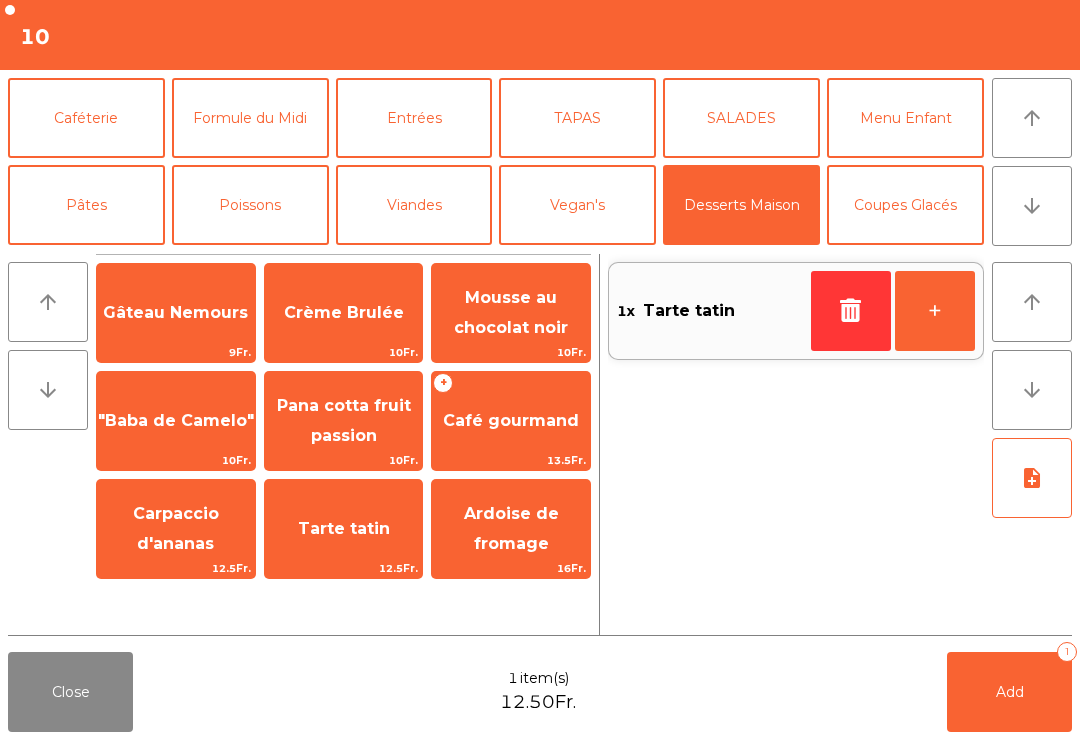 click on "Add   1" at bounding box center [1009, 692] 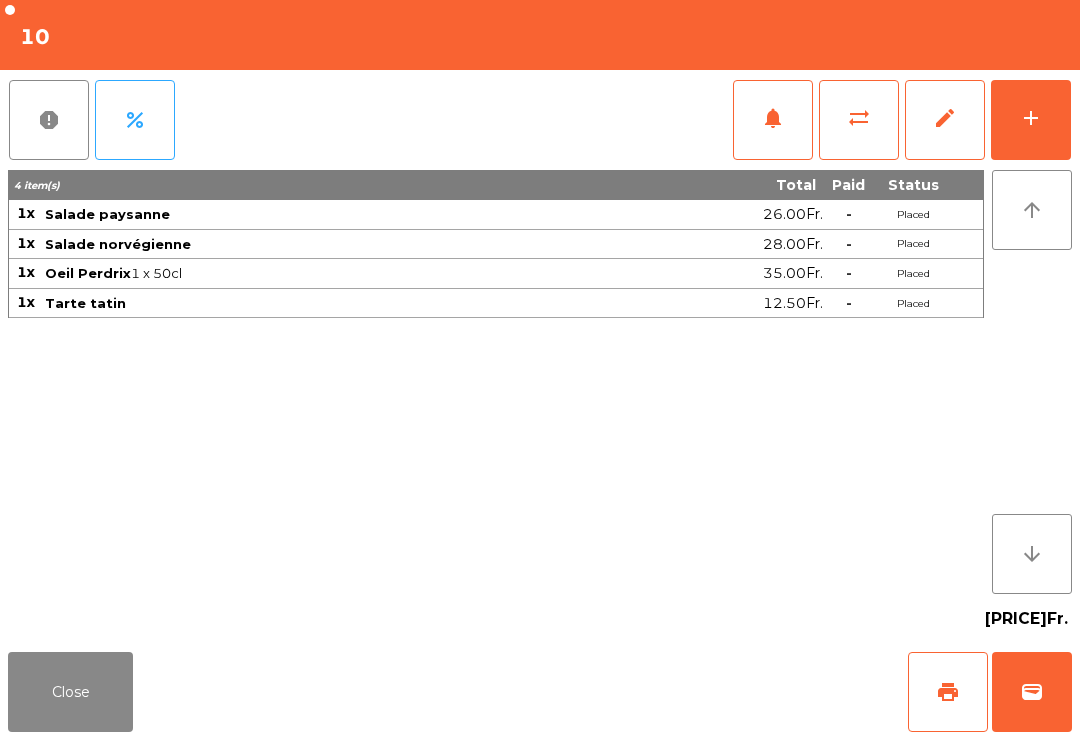 click on "Close" at bounding box center [70, 692] 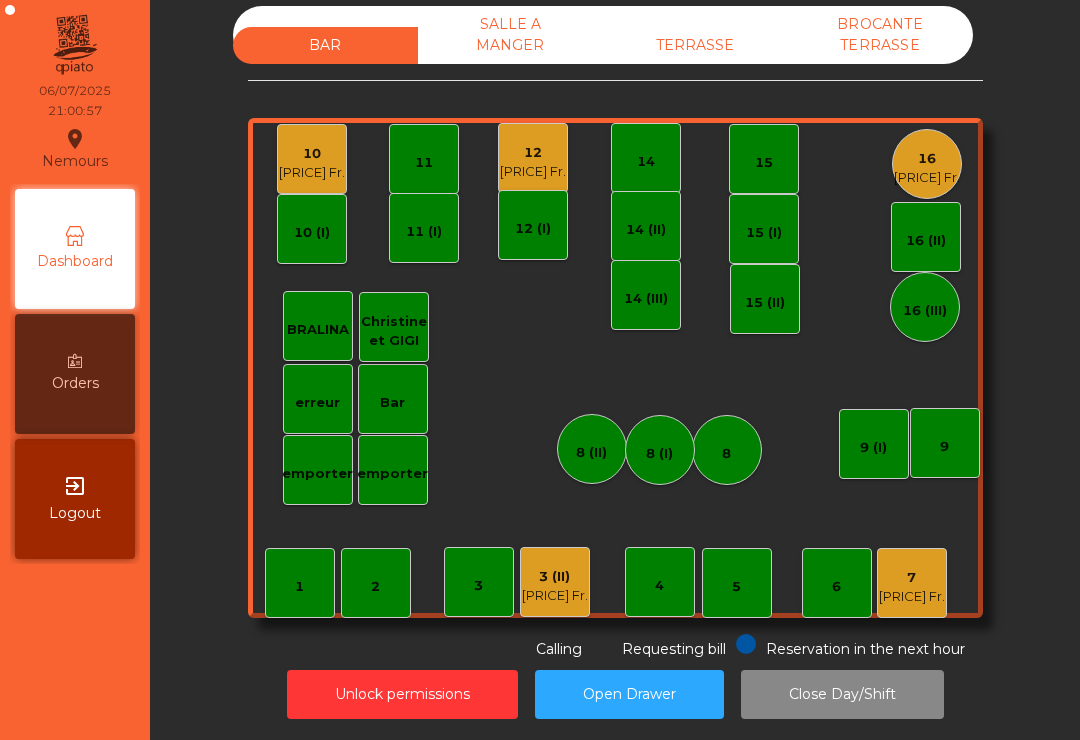 click on "12" at bounding box center [912, 578] 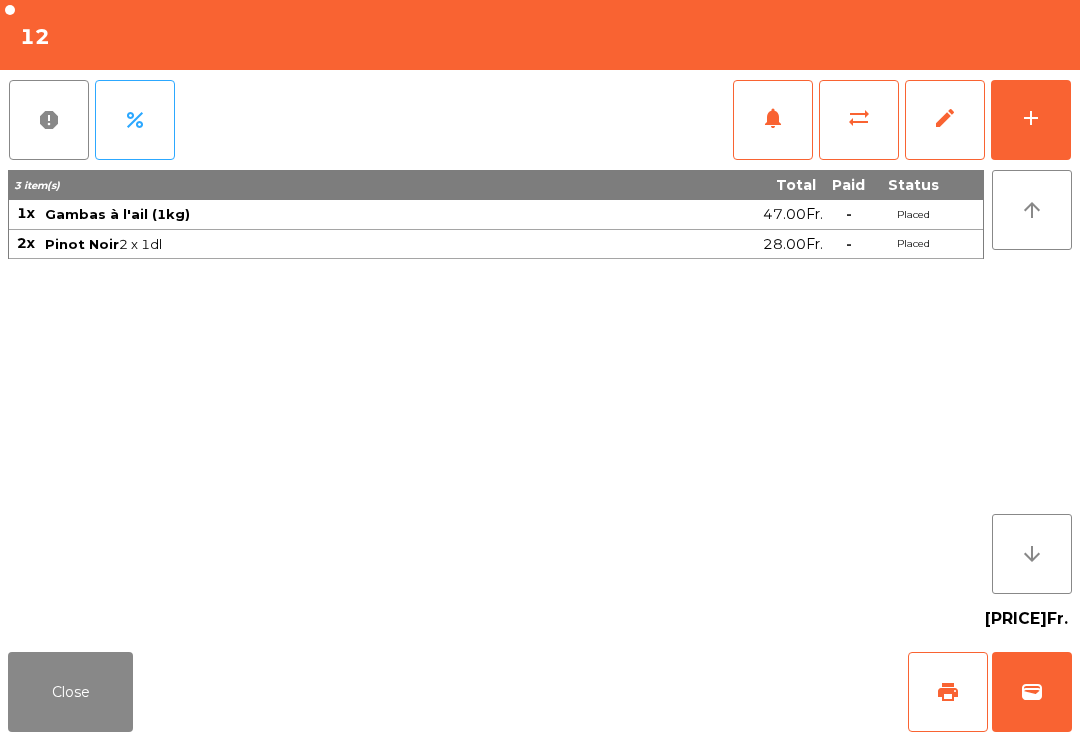 click on "add" at bounding box center [1031, 120] 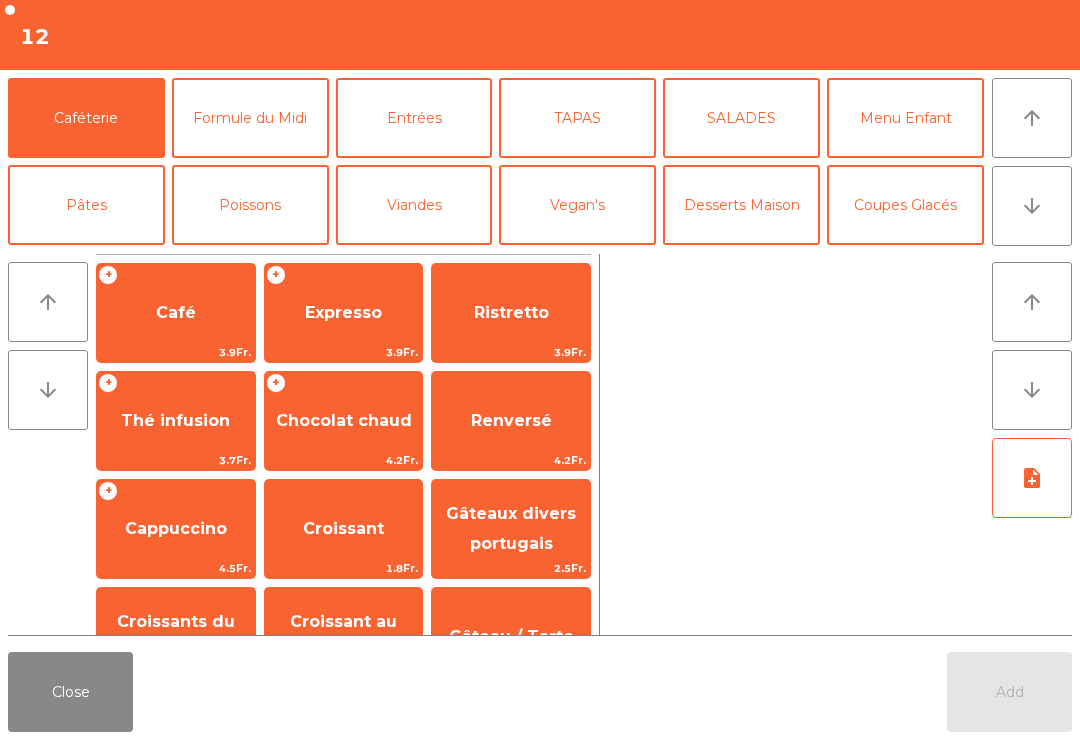 click on "arrow_downward" at bounding box center [1032, 118] 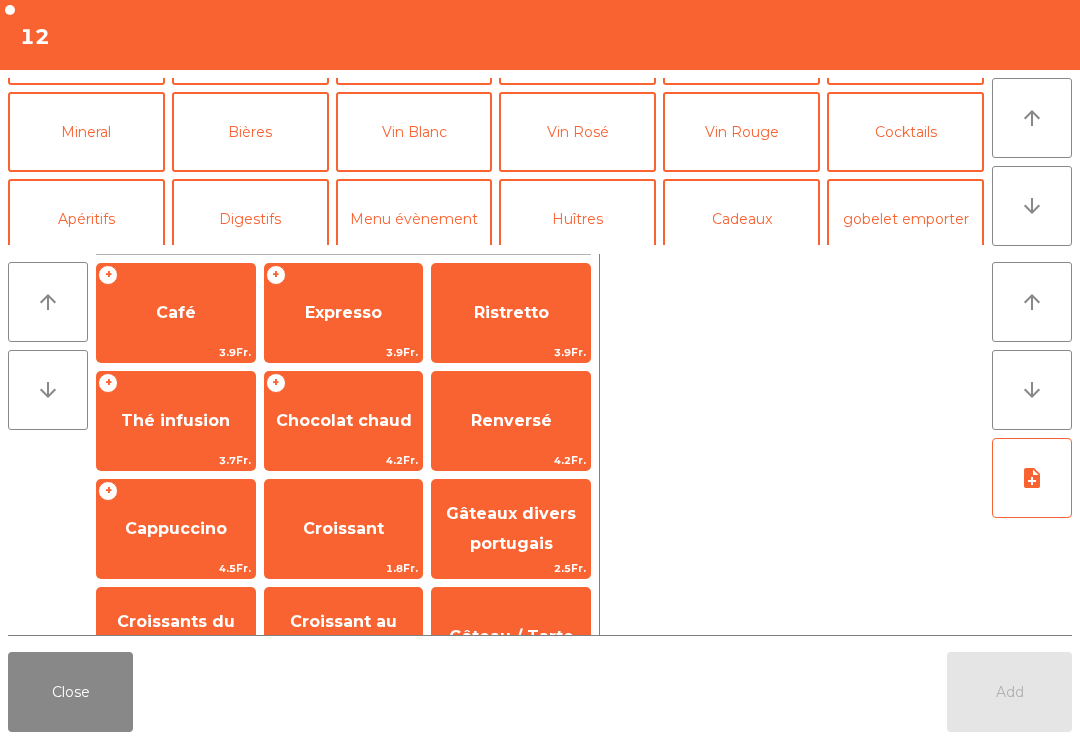 scroll, scrollTop: 174, scrollLeft: 0, axis: vertical 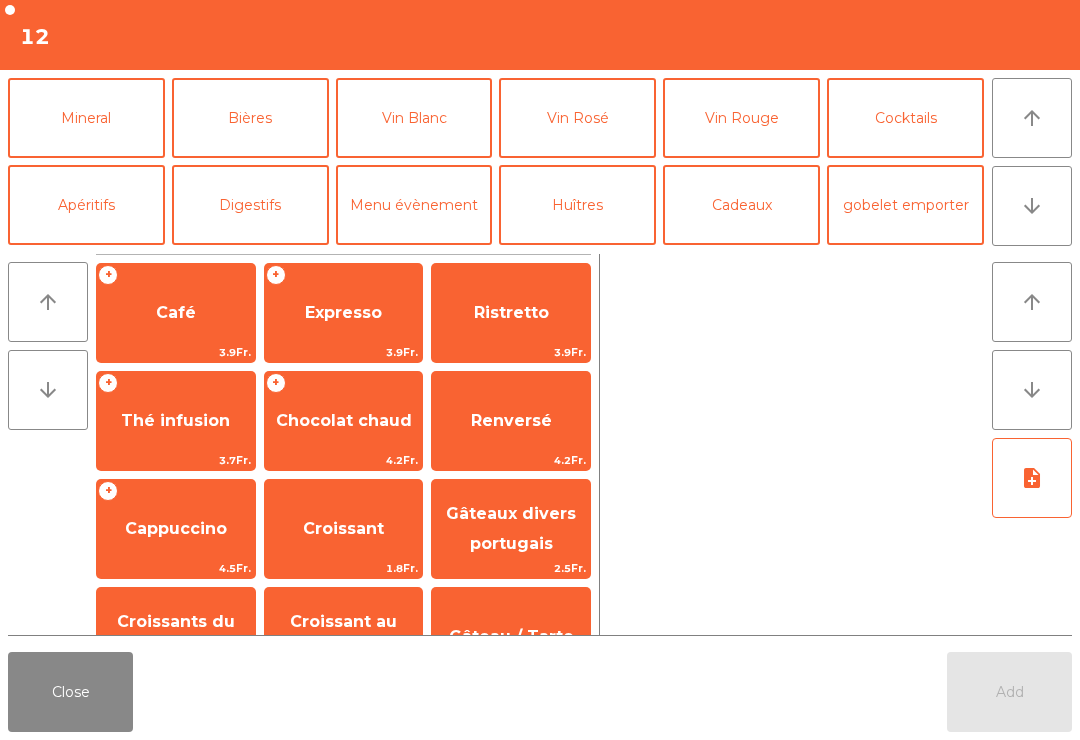click on "Vin Rouge" at bounding box center (741, 118) 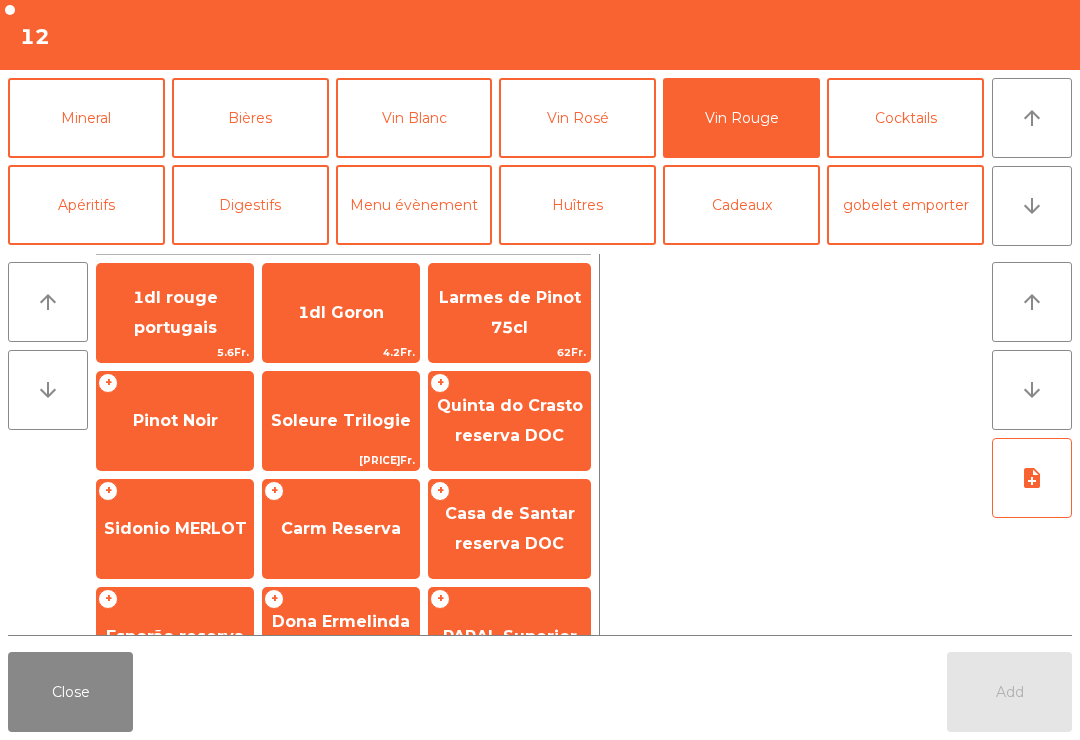 click on "Pinot Noir" at bounding box center (175, 421) 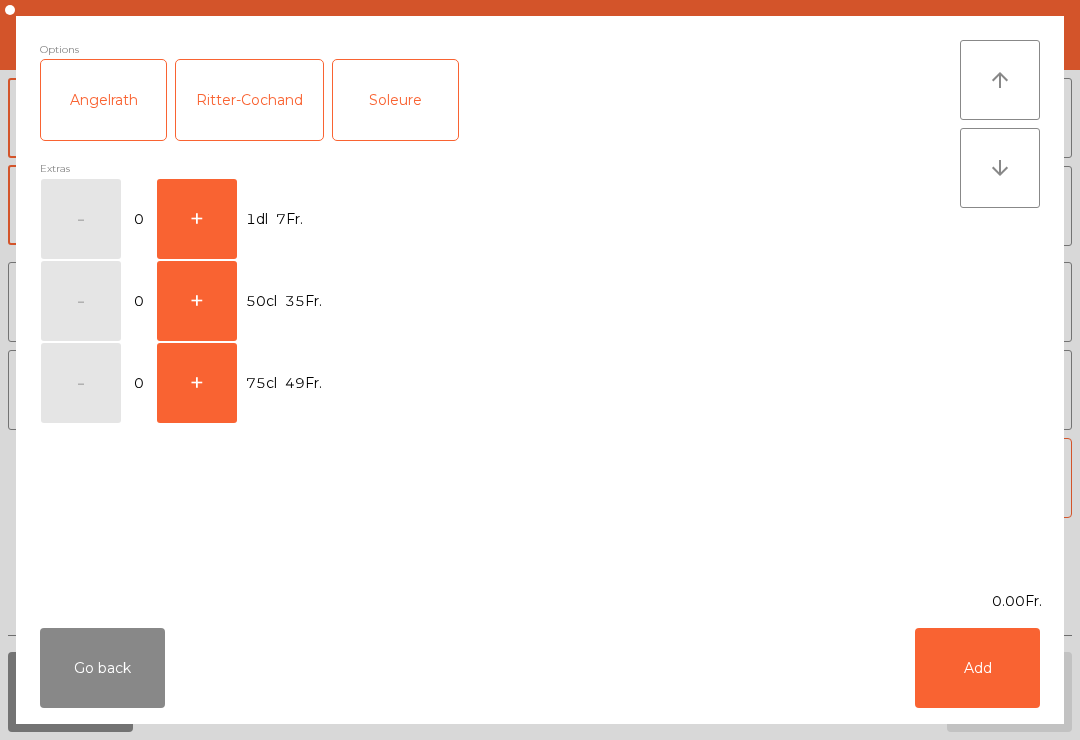 click on "+" at bounding box center (81, 219) 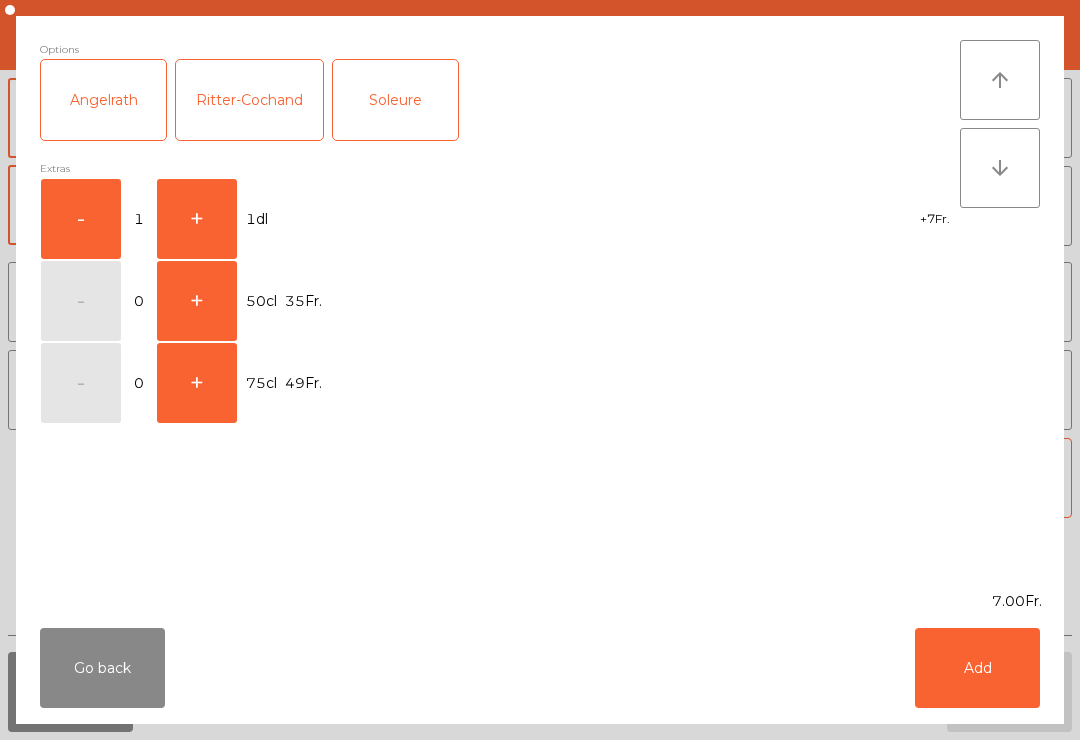 click on "+" at bounding box center [81, 219] 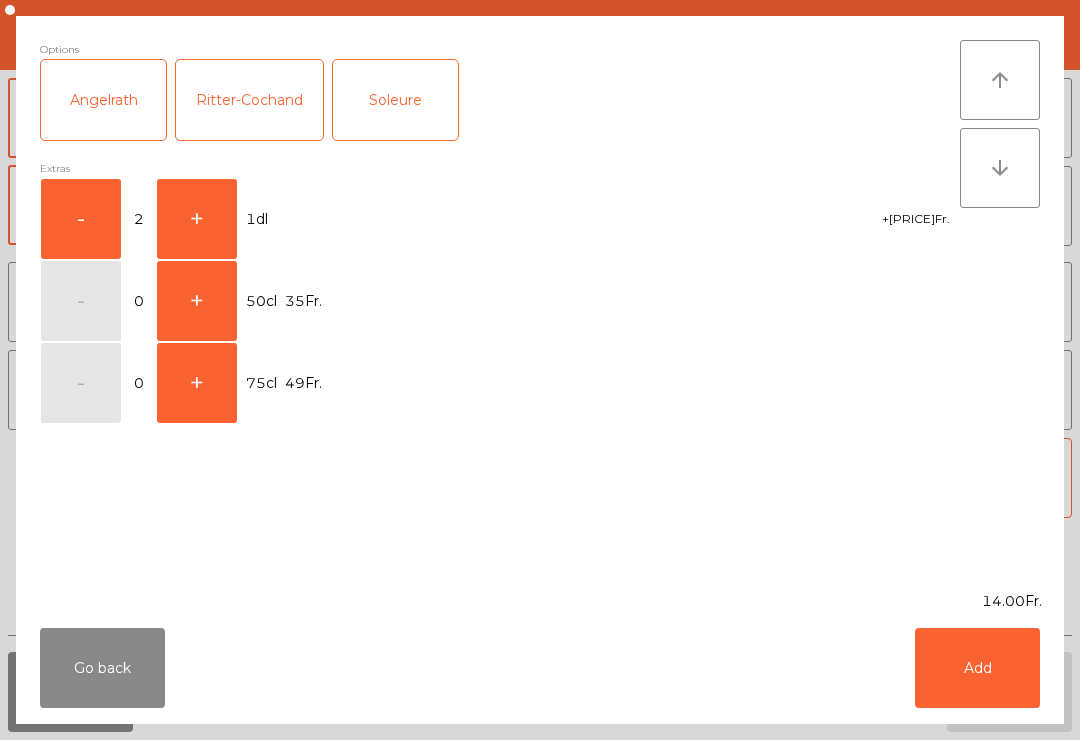 click on "Add" at bounding box center (977, 668) 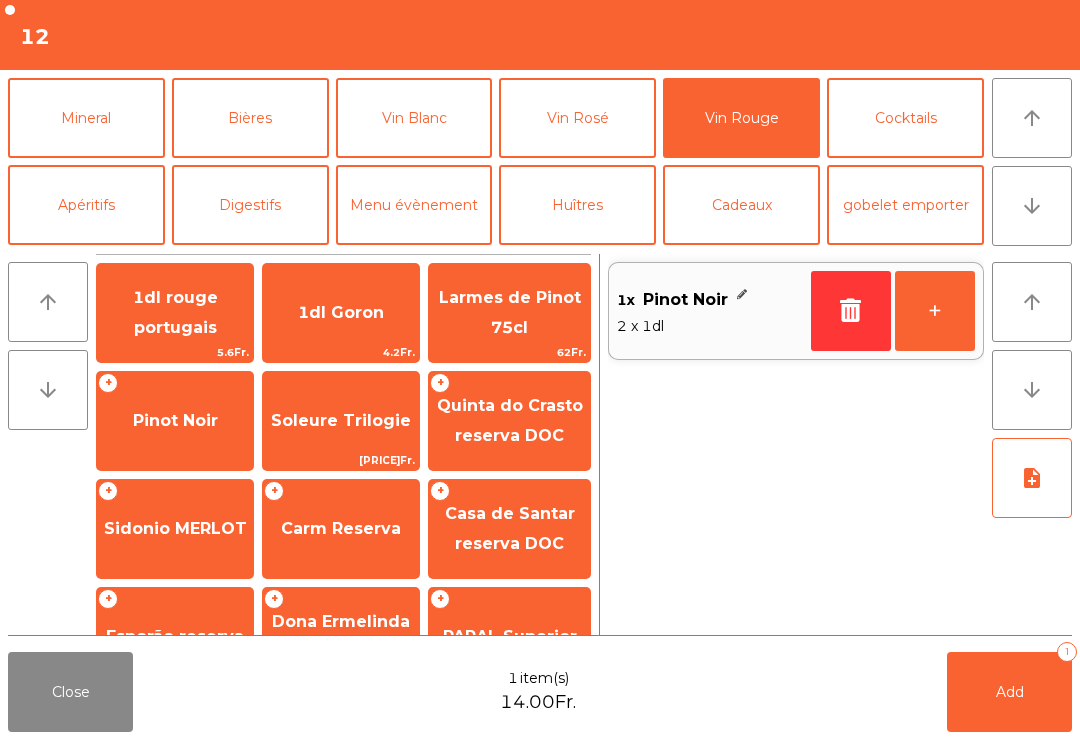 click on "Add   1" at bounding box center (1009, 692) 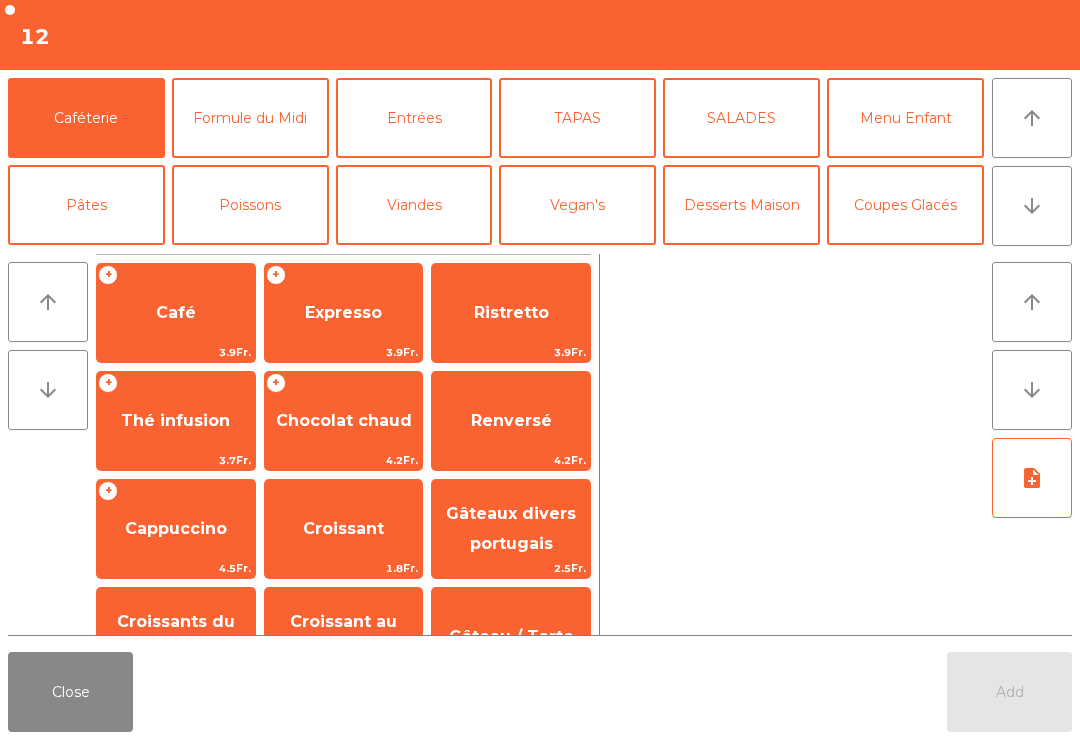 click on "Close" at bounding box center (70, 692) 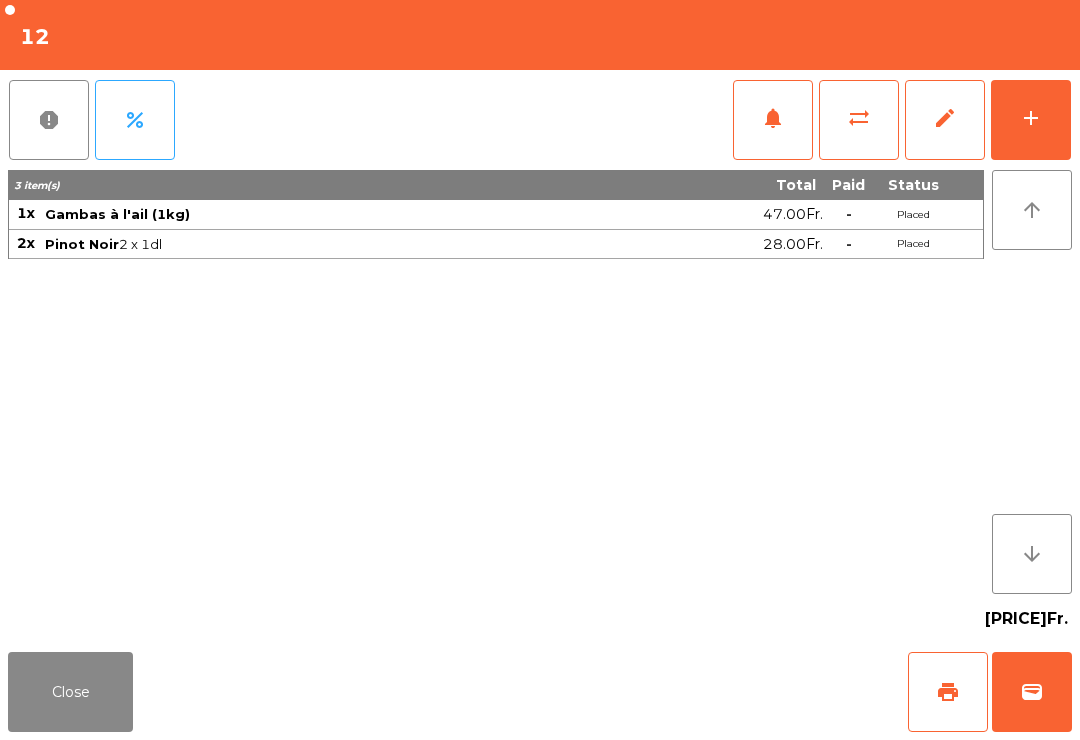 click on "Close" at bounding box center [70, 692] 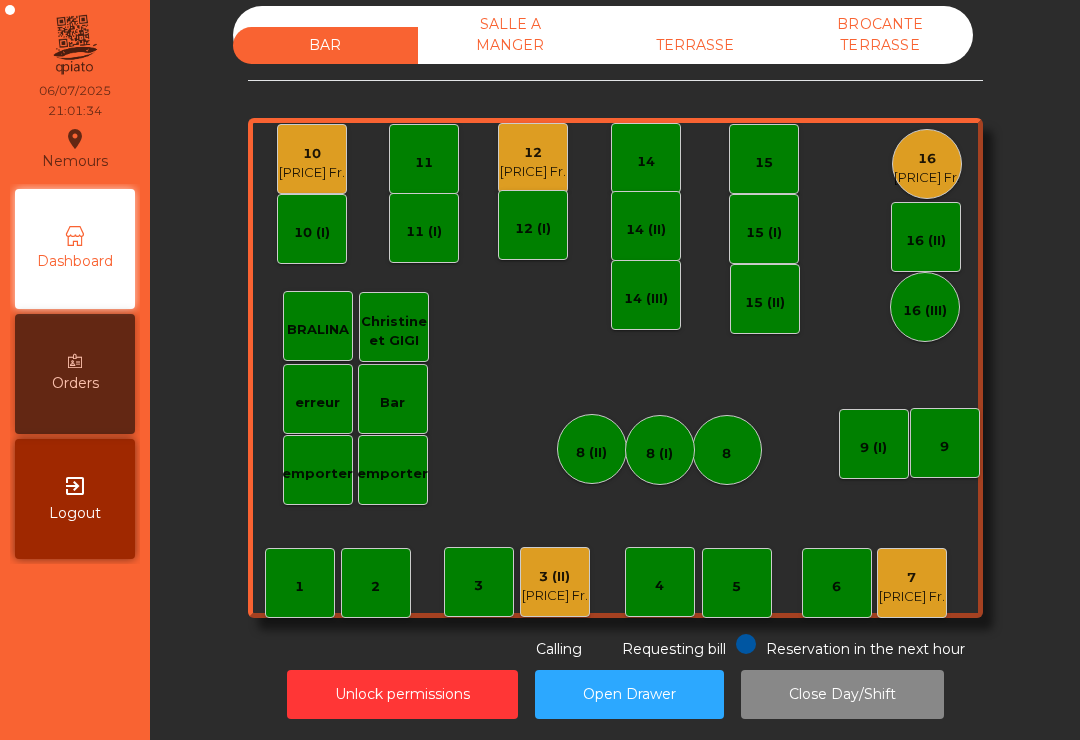 click on "12" at bounding box center (912, 578) 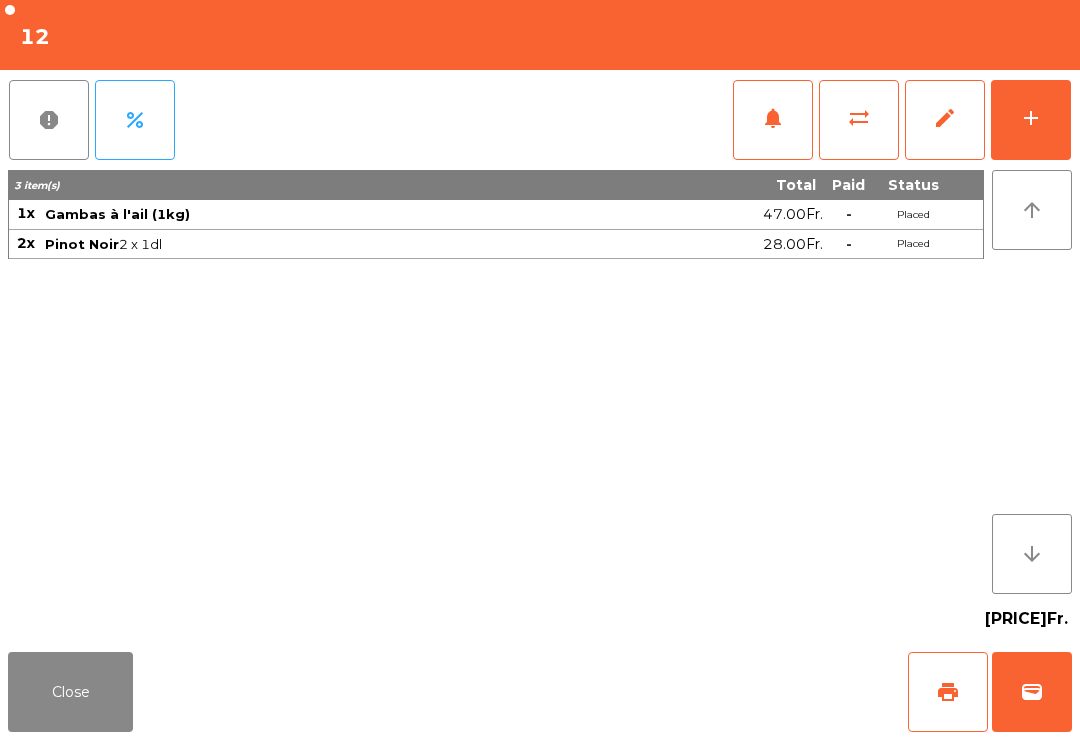 click on "Close" at bounding box center [70, 692] 